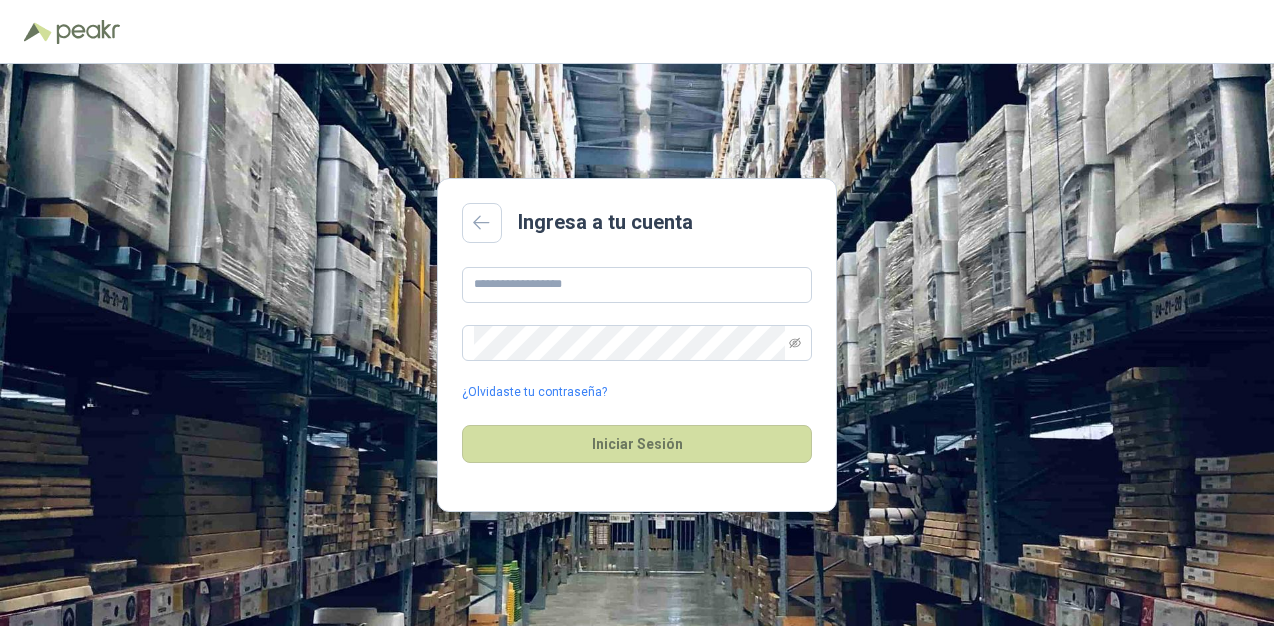 scroll, scrollTop: 0, scrollLeft: 0, axis: both 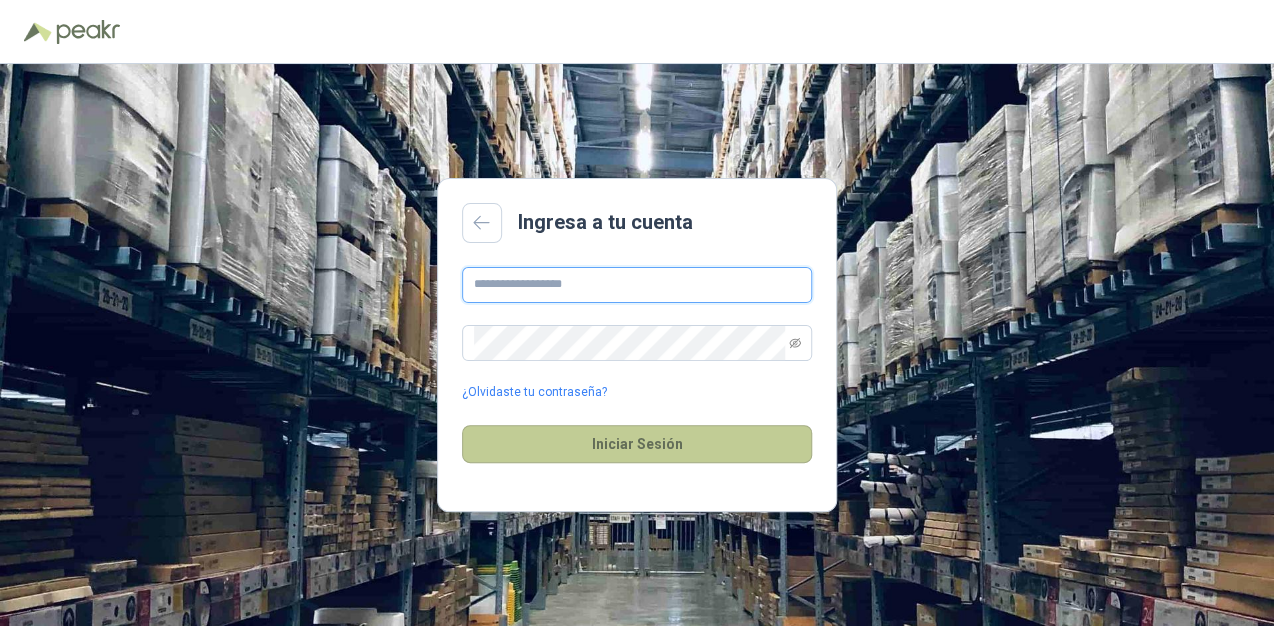 type on "**********" 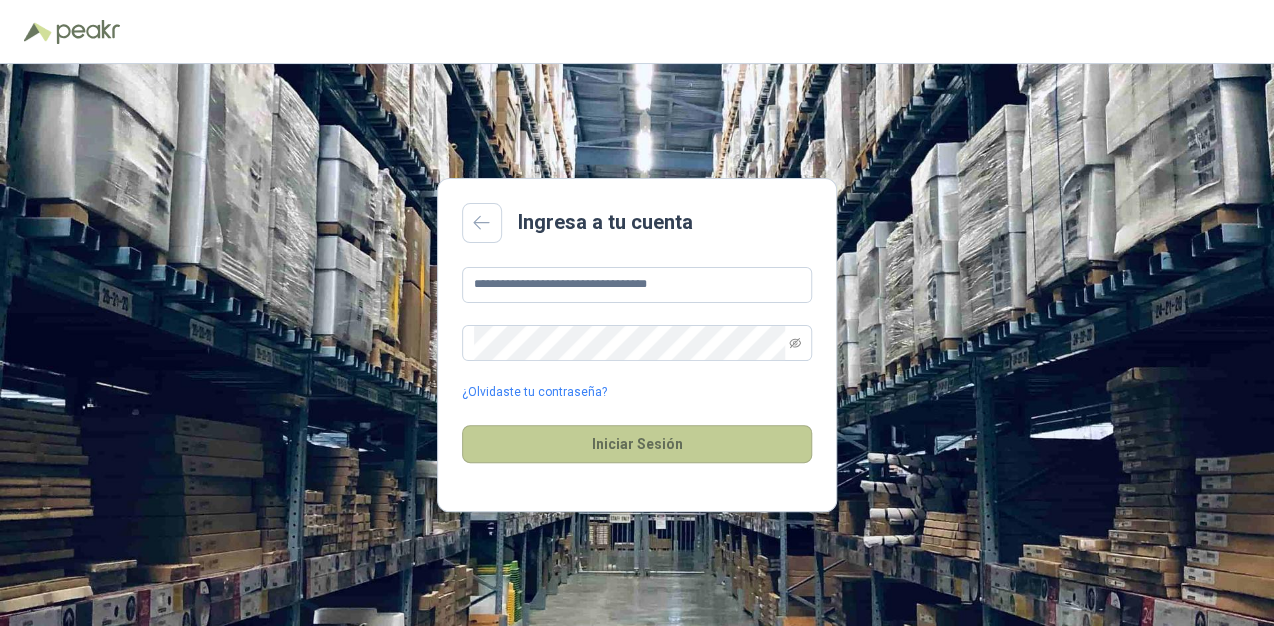 click on "Iniciar Sesión" at bounding box center [637, 444] 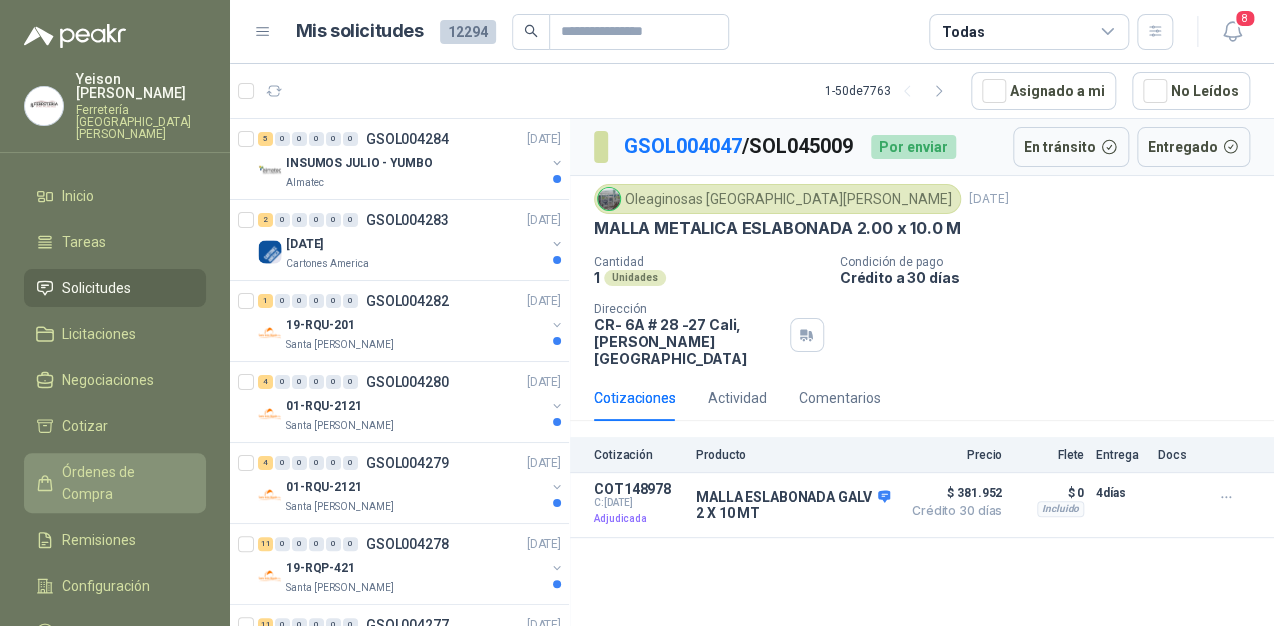 click on "Órdenes de Compra" at bounding box center (124, 483) 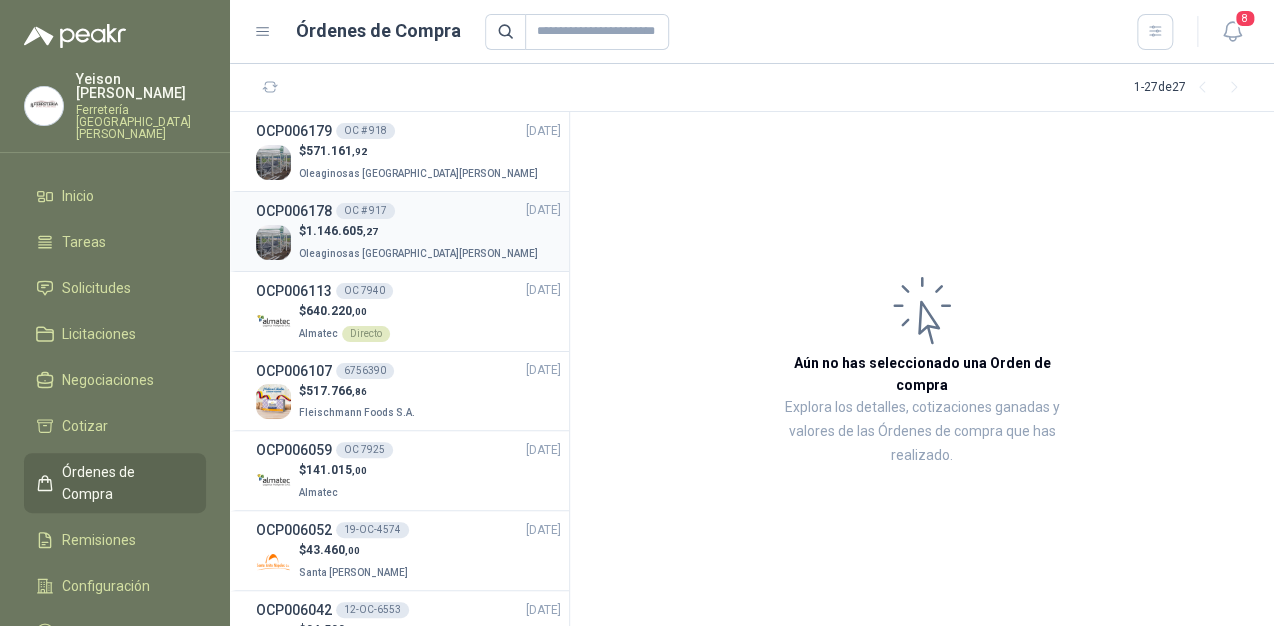 click on "Oleaginosas [GEOGRAPHIC_DATA][PERSON_NAME]" at bounding box center [420, 252] 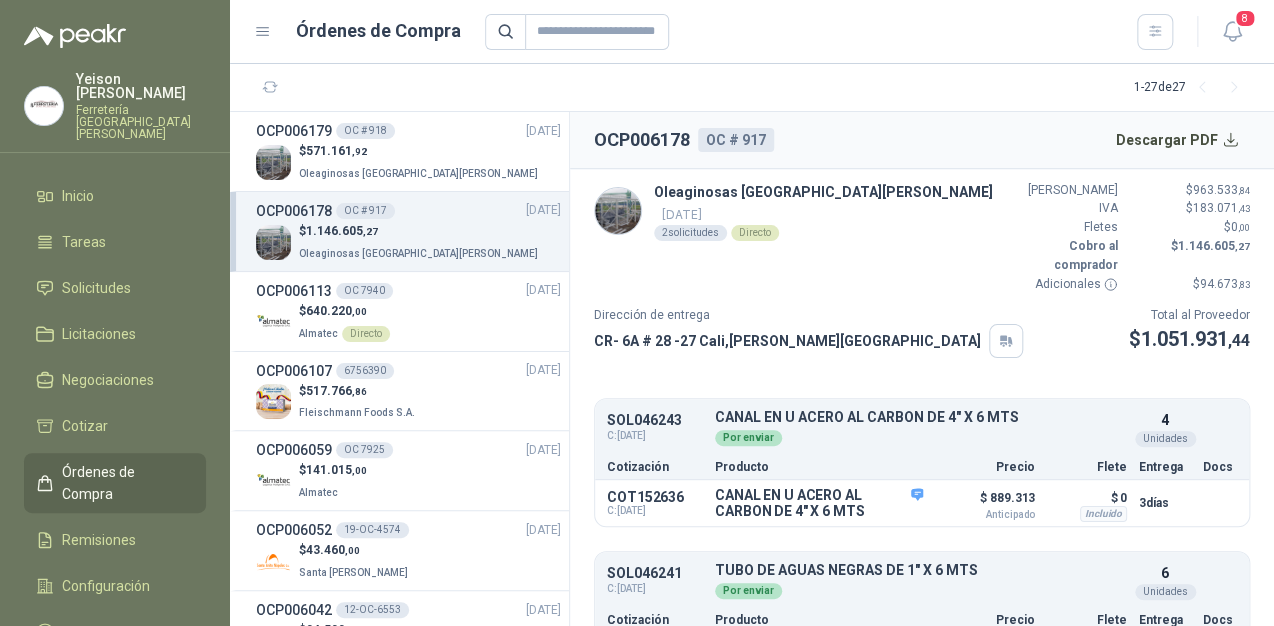 scroll, scrollTop: 45, scrollLeft: 0, axis: vertical 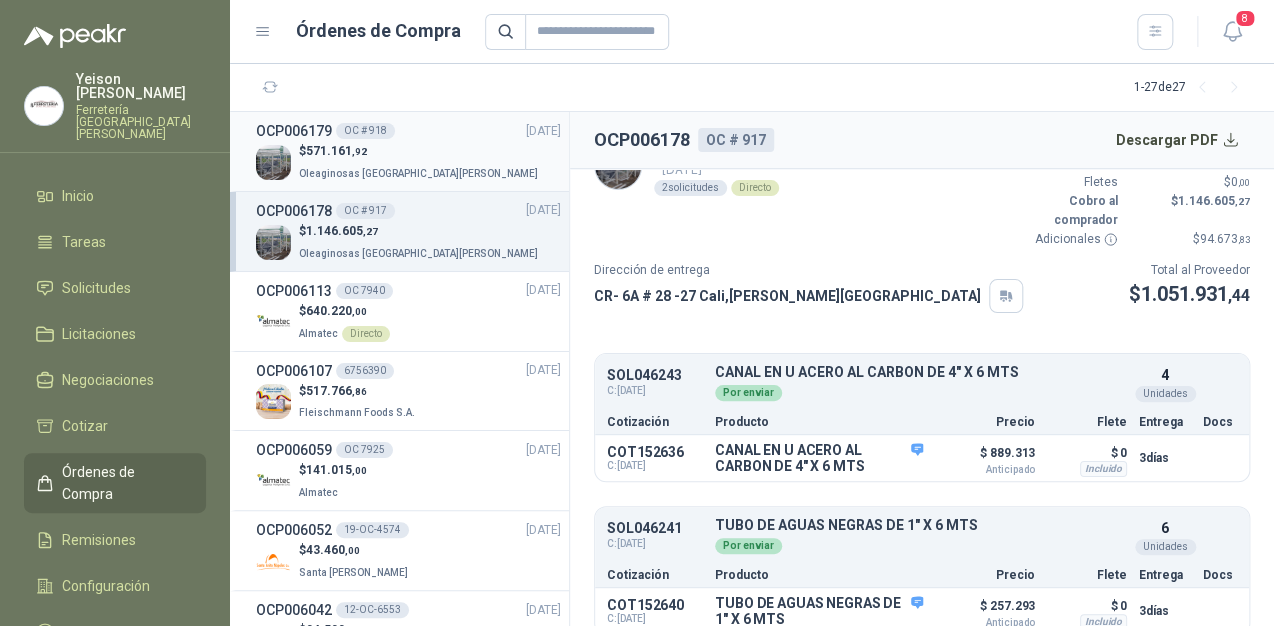 click on "571.161 ,92" at bounding box center [336, 151] 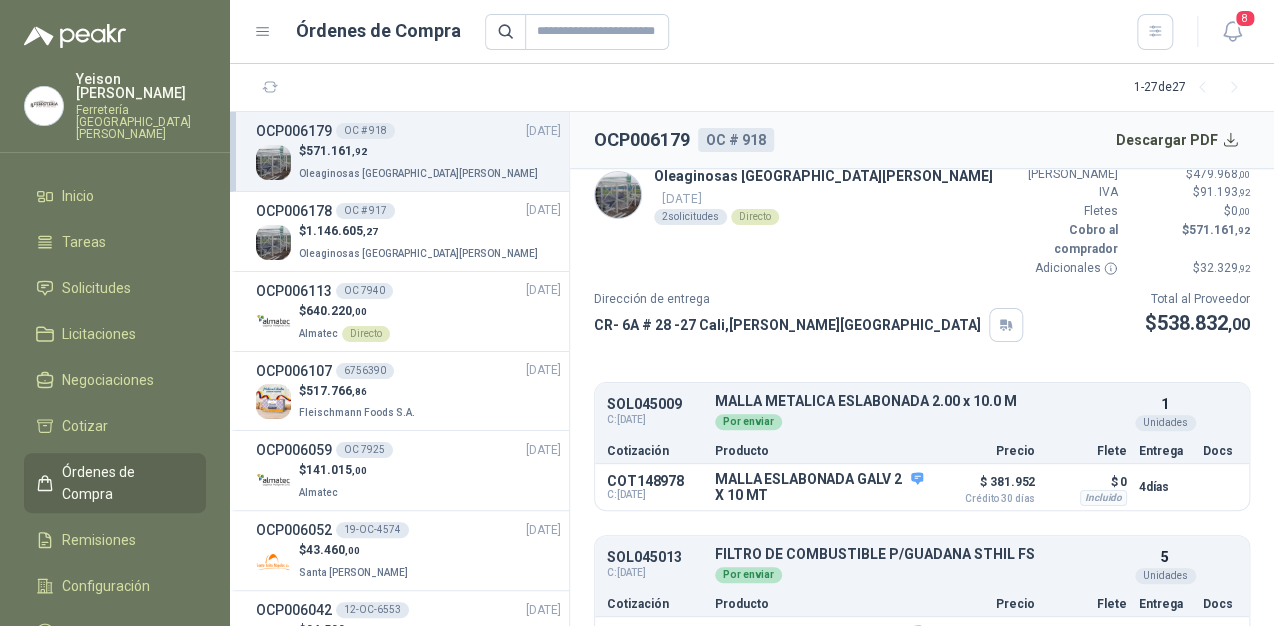 scroll, scrollTop: 0, scrollLeft: 0, axis: both 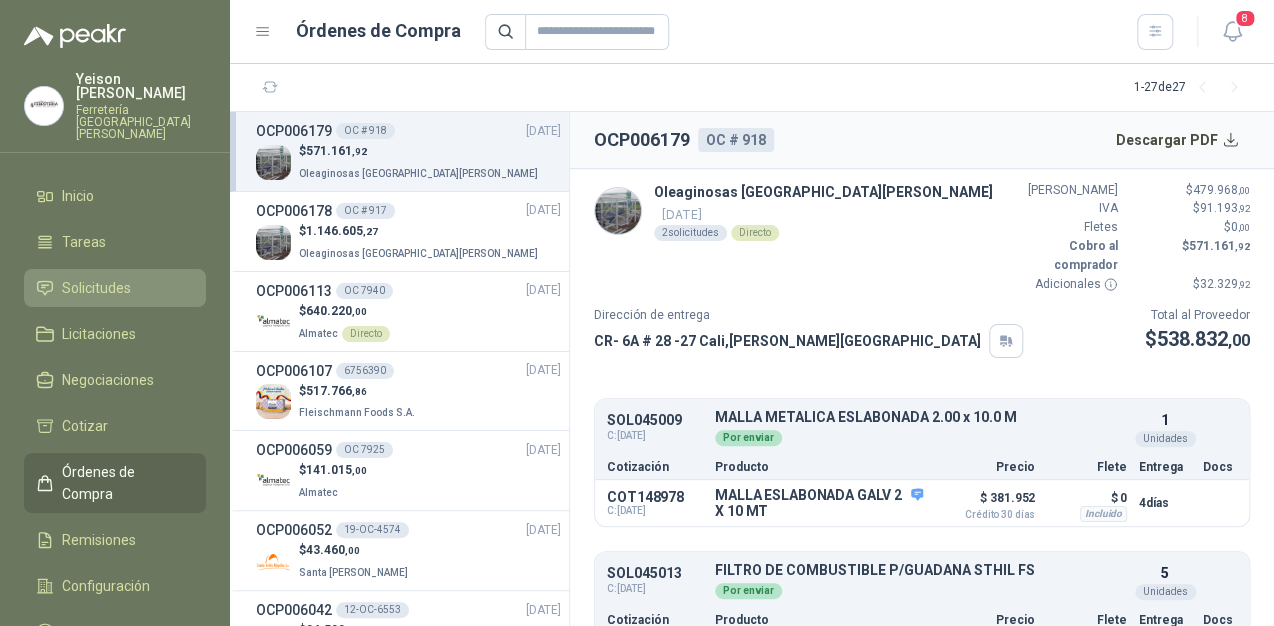 click on "Solicitudes" at bounding box center [115, 288] 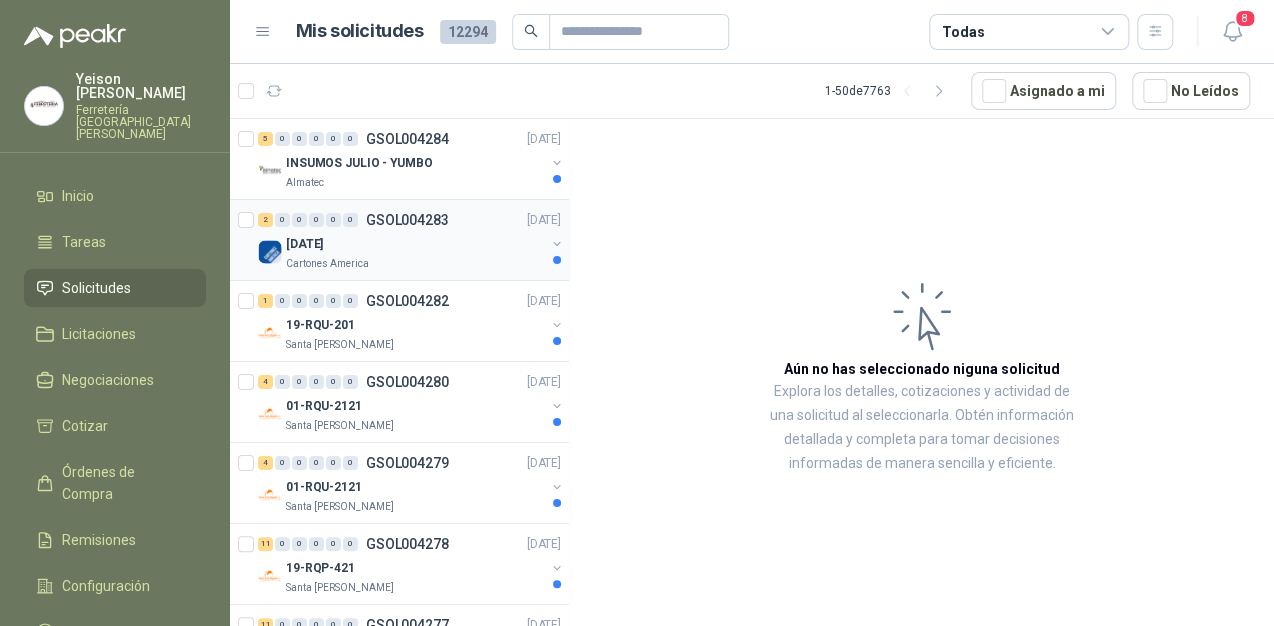 click on "[DATE]" at bounding box center [415, 244] 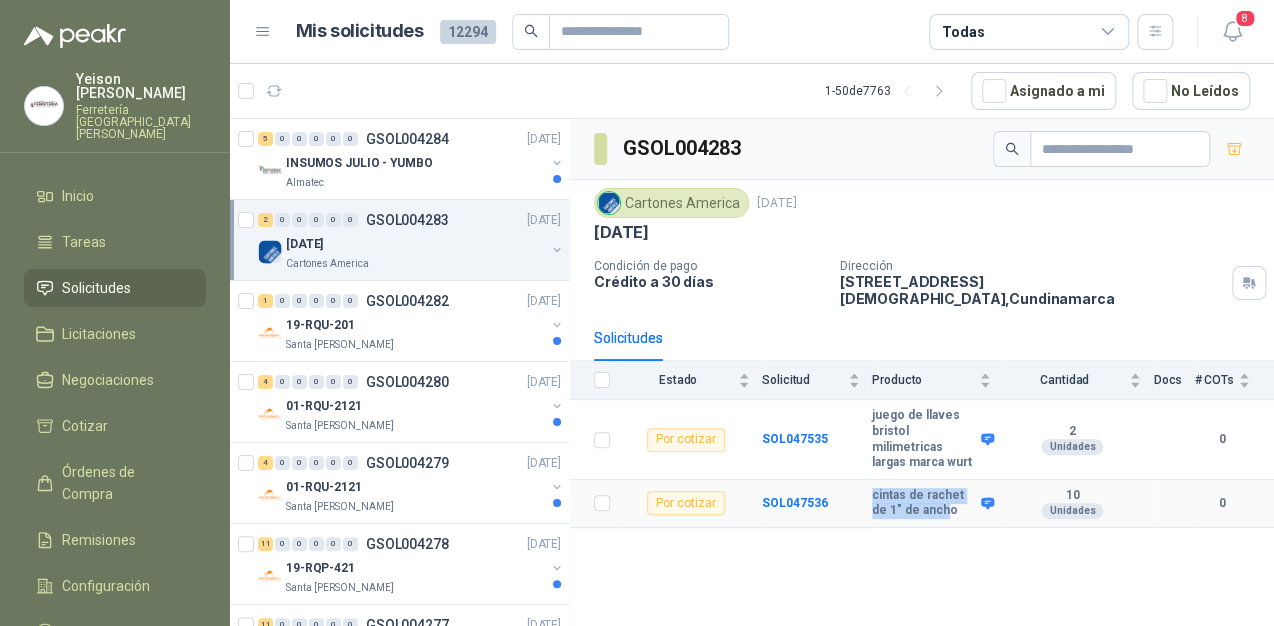 drag, startPoint x: 931, startPoint y: 492, endPoint x: 864, endPoint y: 474, distance: 69.375786 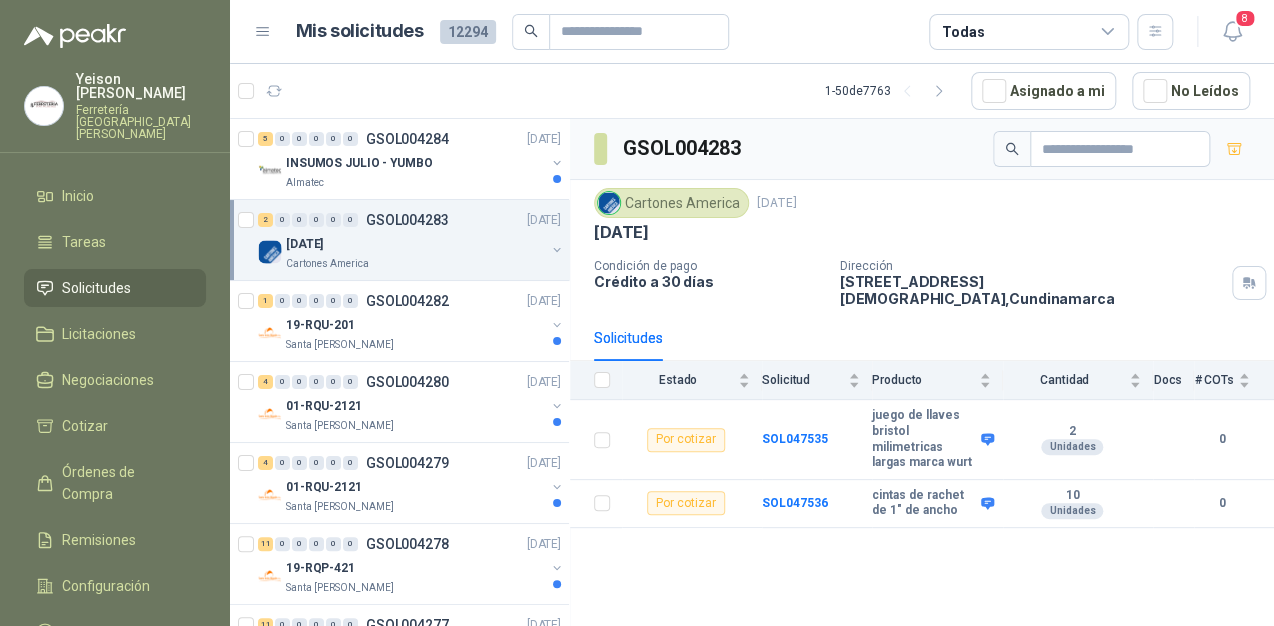 drag, startPoint x: 864, startPoint y: 474, endPoint x: 939, endPoint y: 489, distance: 76.48529 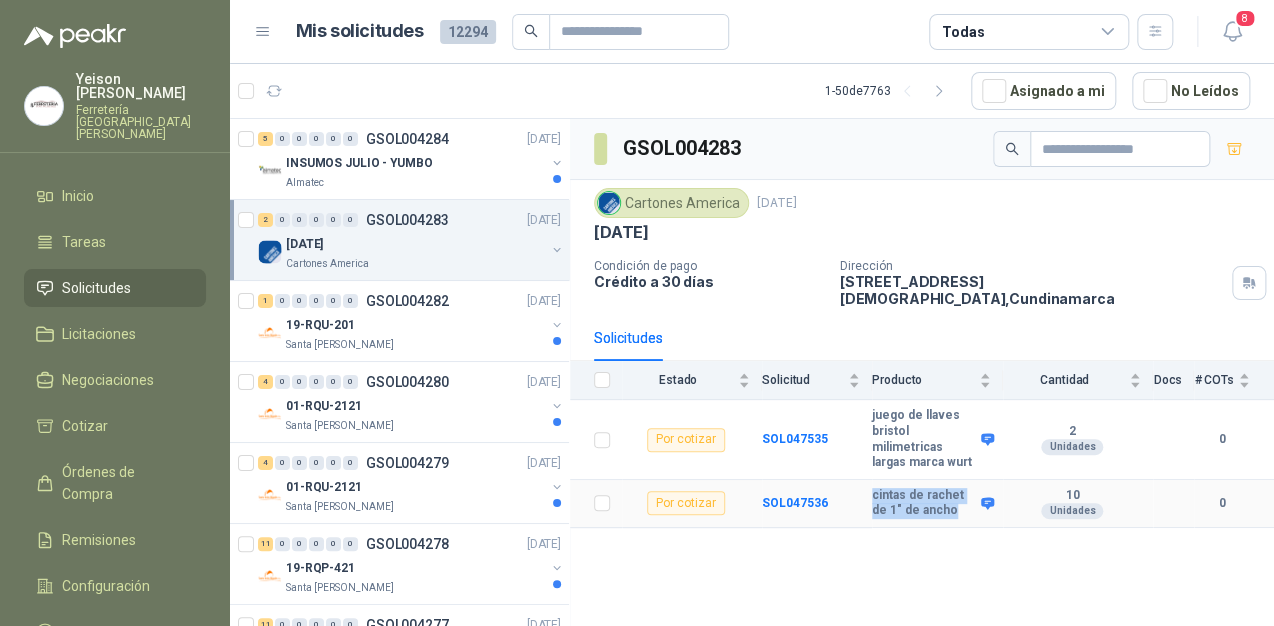 drag, startPoint x: 936, startPoint y: 489, endPoint x: 863, endPoint y: 472, distance: 74.953316 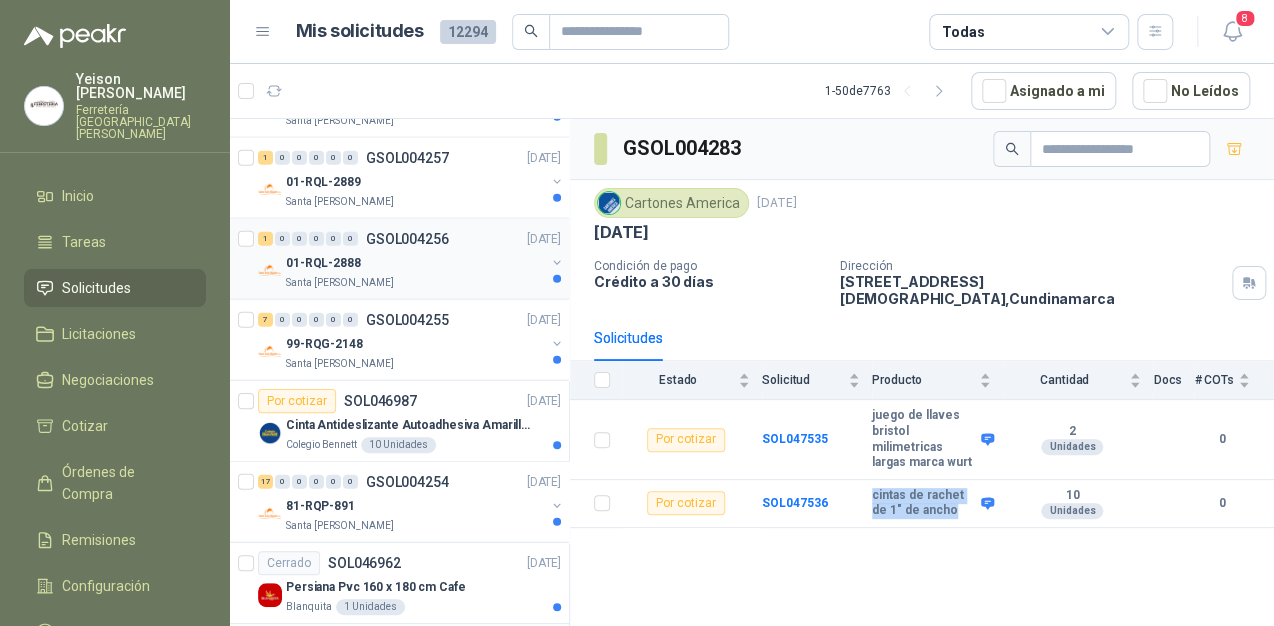 scroll, scrollTop: 2160, scrollLeft: 0, axis: vertical 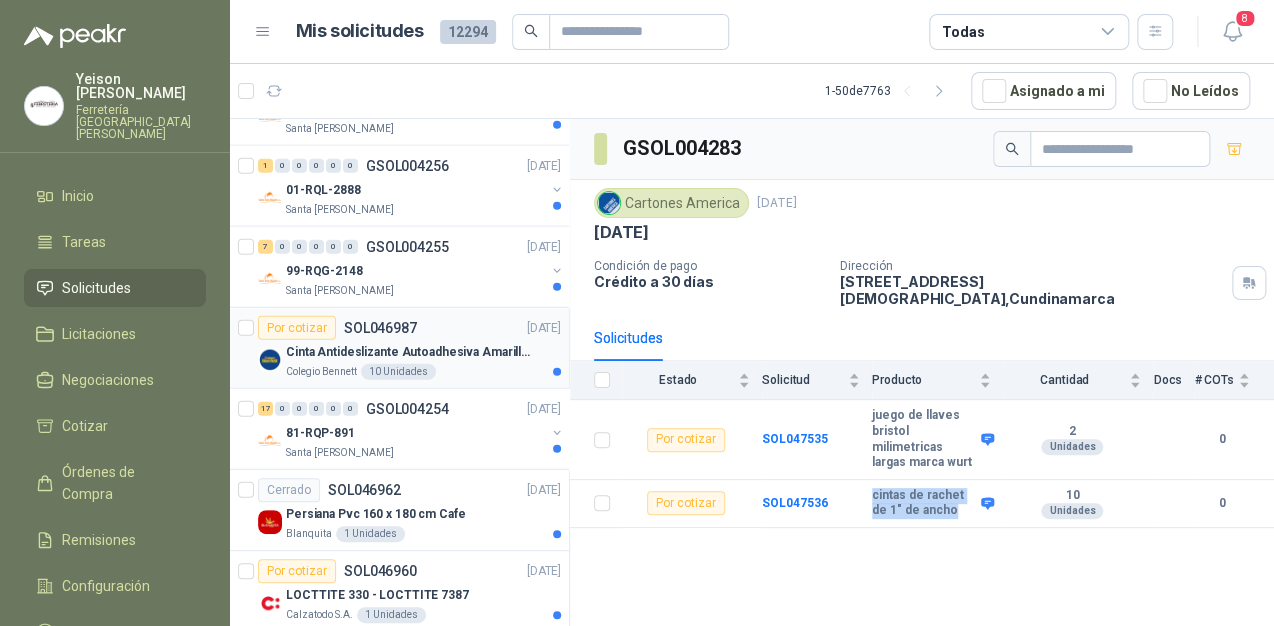click on "10   Unidades" at bounding box center [398, 372] 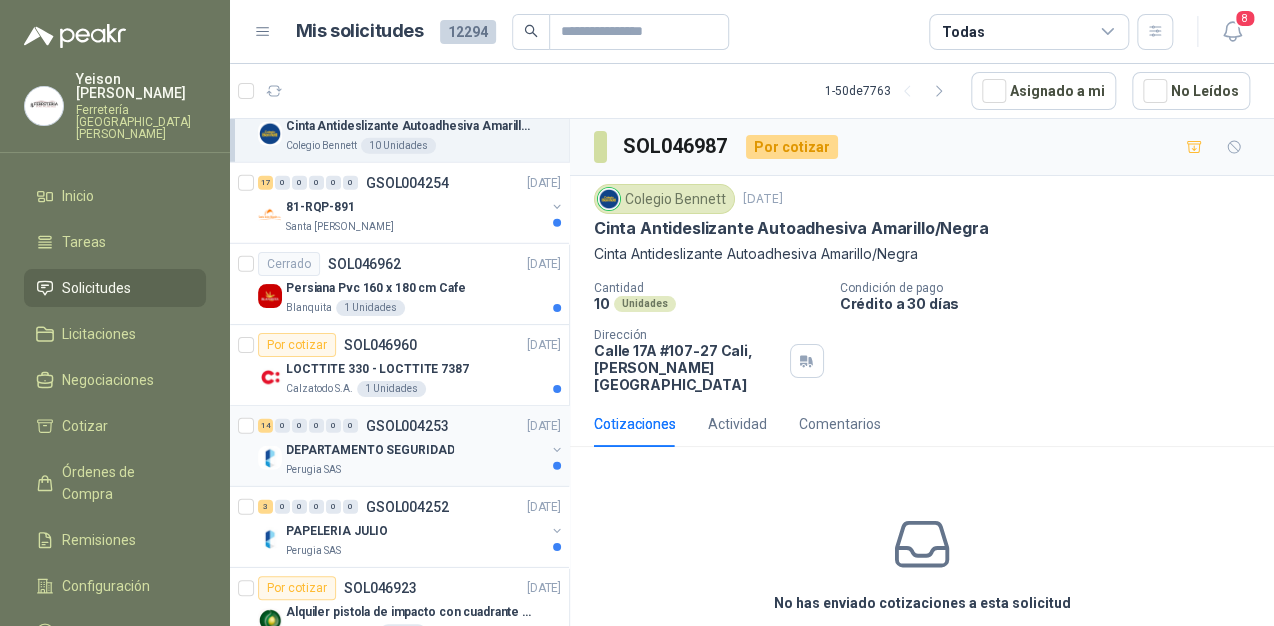 scroll, scrollTop: 2400, scrollLeft: 0, axis: vertical 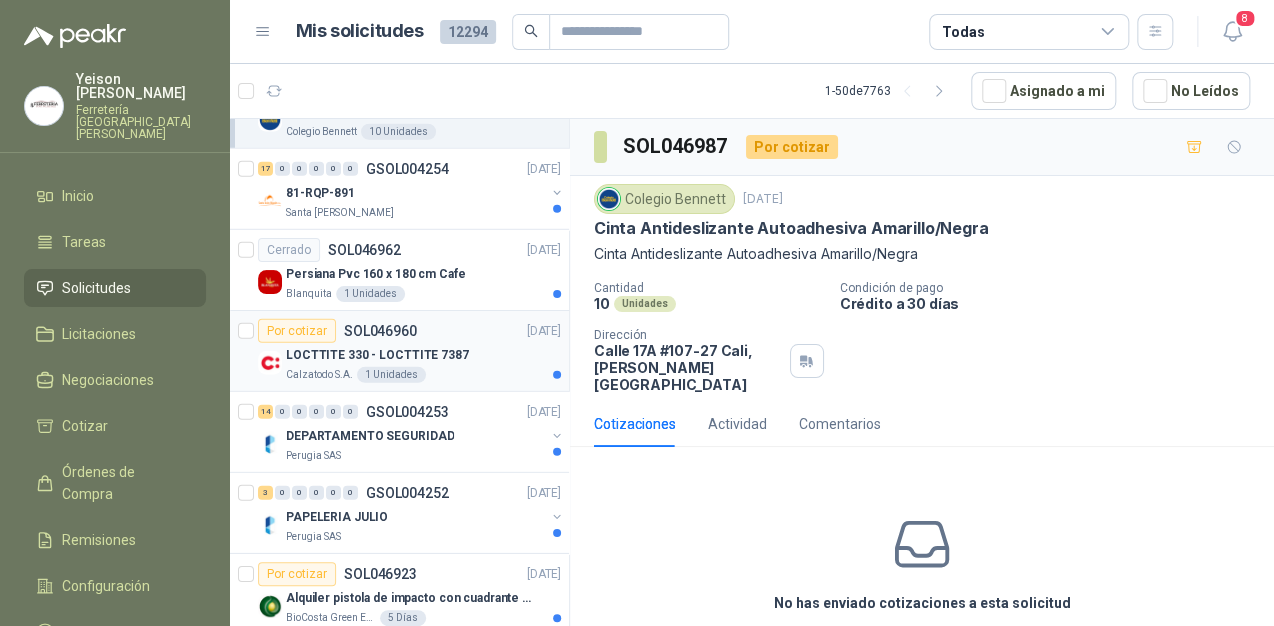 click on "1   Unidades" at bounding box center (391, 375) 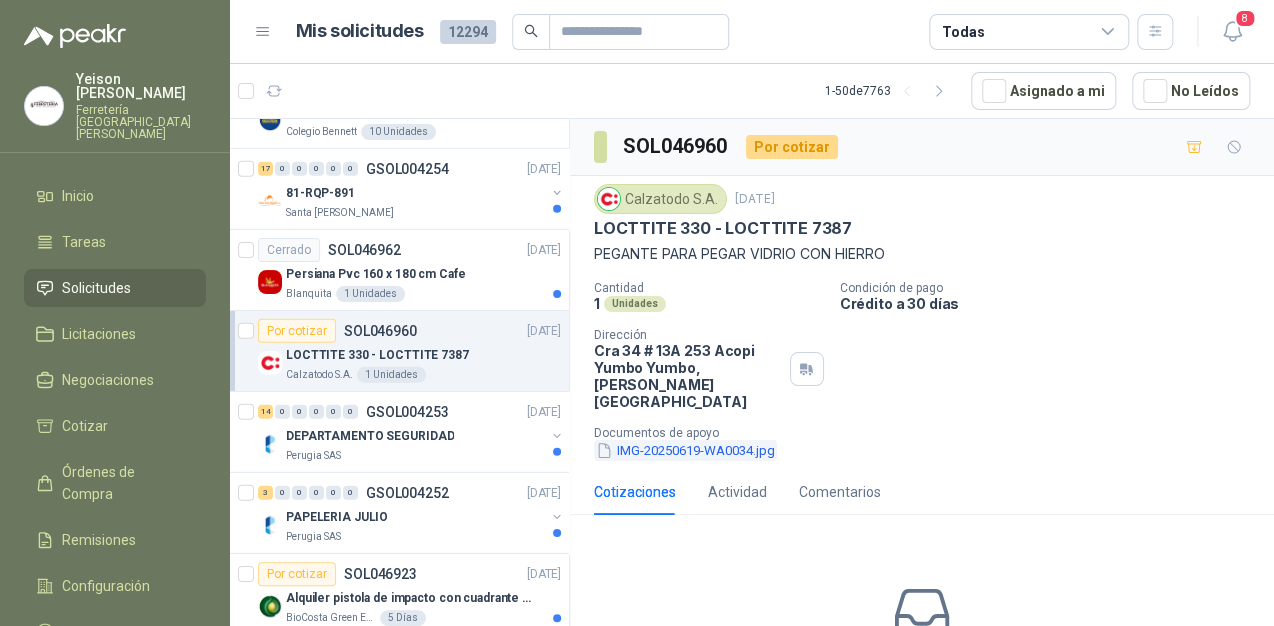 click on "IMG-20250619-WA0034.jpg" at bounding box center [685, 450] 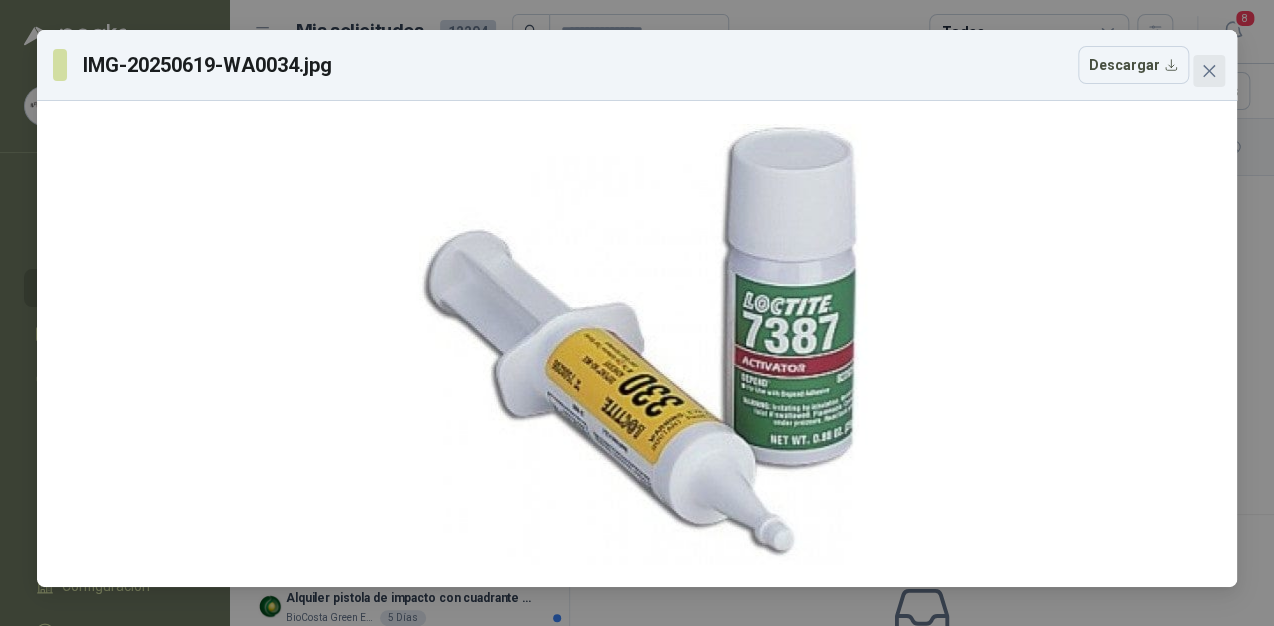 click 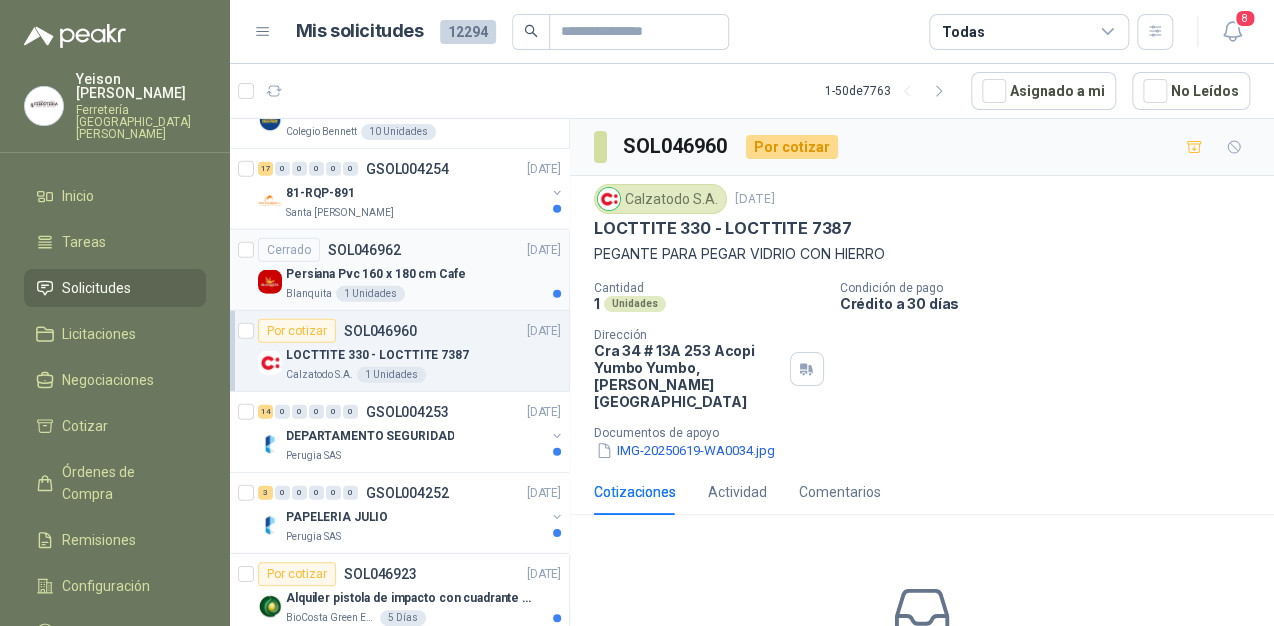 click on "Cerrado SOL046962 [DATE]" at bounding box center (409, 250) 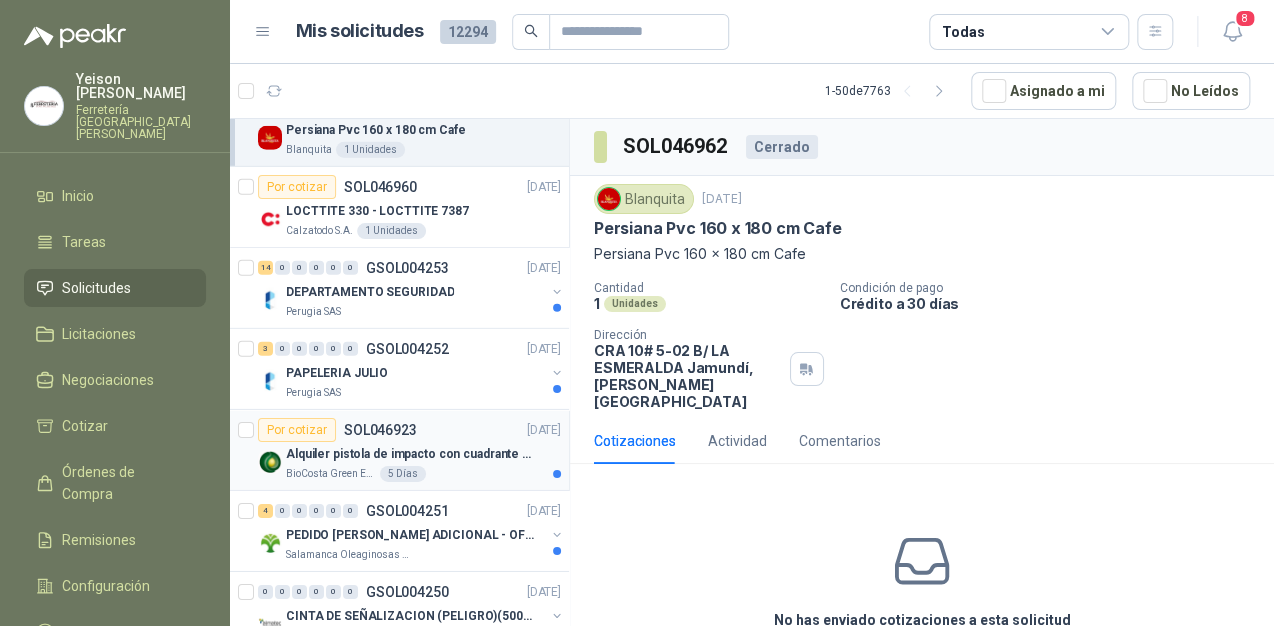 scroll, scrollTop: 2560, scrollLeft: 0, axis: vertical 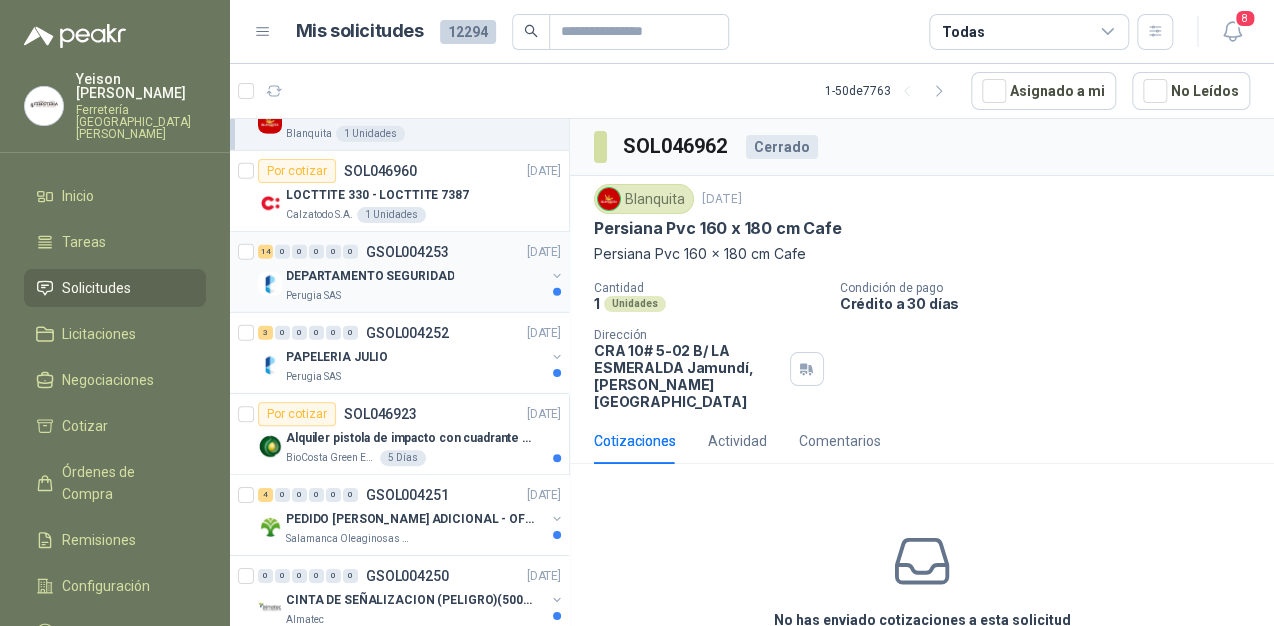 click on "DEPARTAMENTO SEGURIDAD" at bounding box center (370, 276) 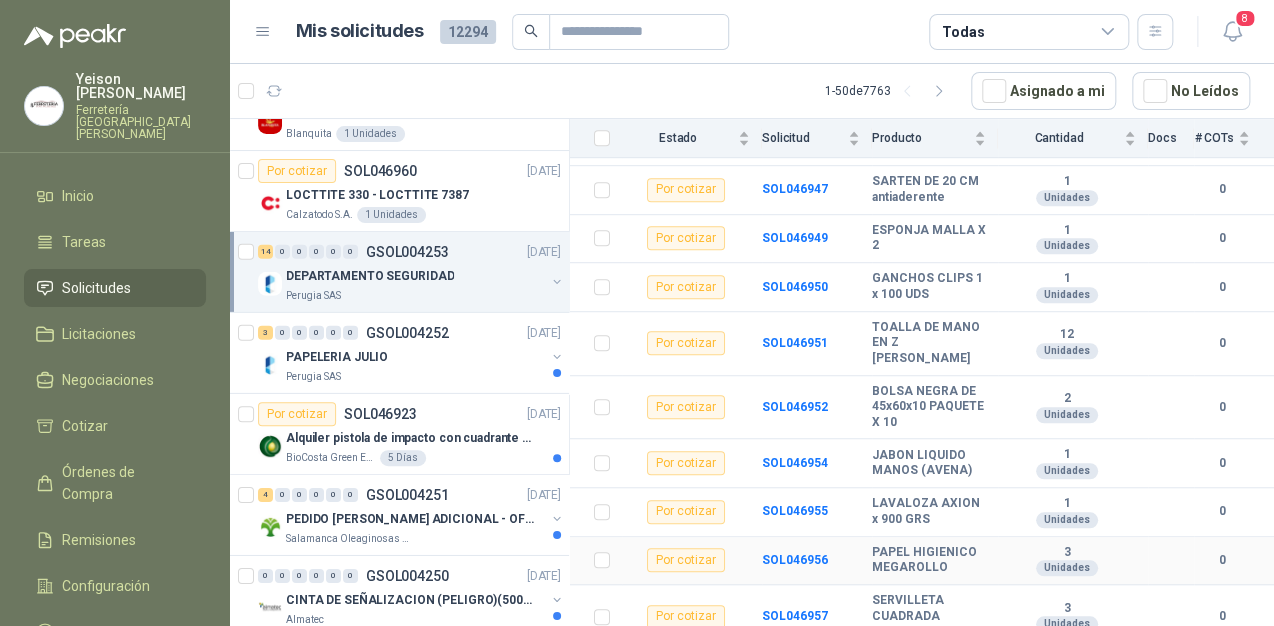 scroll, scrollTop: 524, scrollLeft: 0, axis: vertical 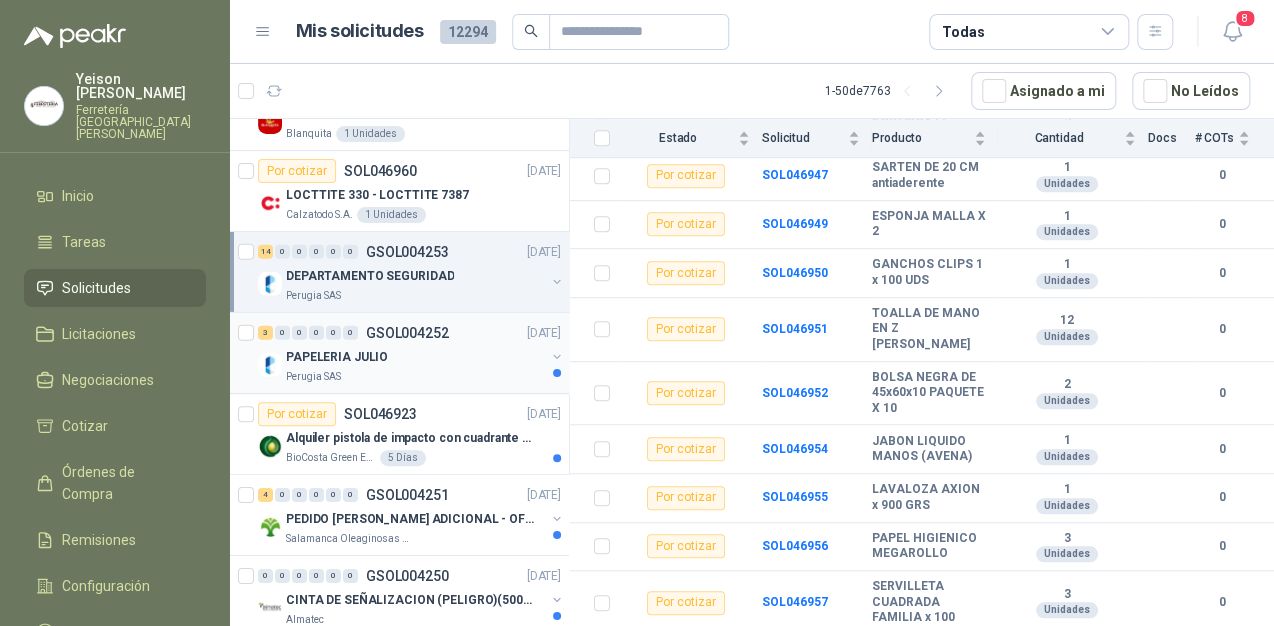 click on "PAPELERIA JULIO" at bounding box center [415, 357] 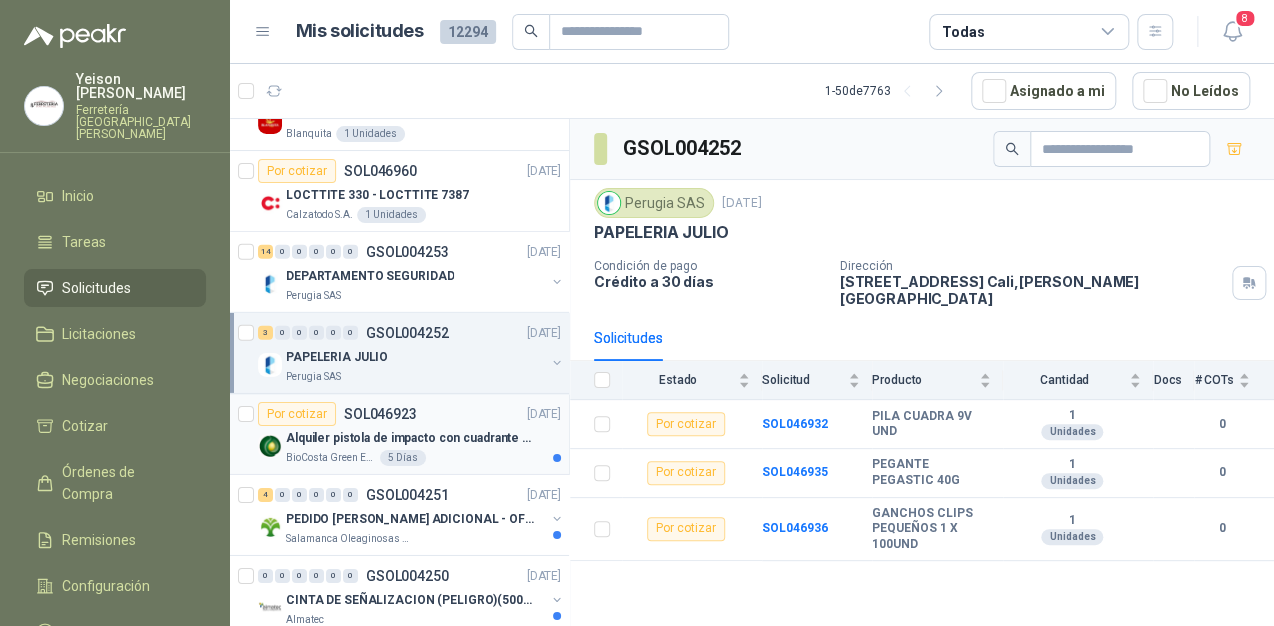click on "BioCosta Green Energy S.A.S 5   [PERSON_NAME]" at bounding box center [423, 458] 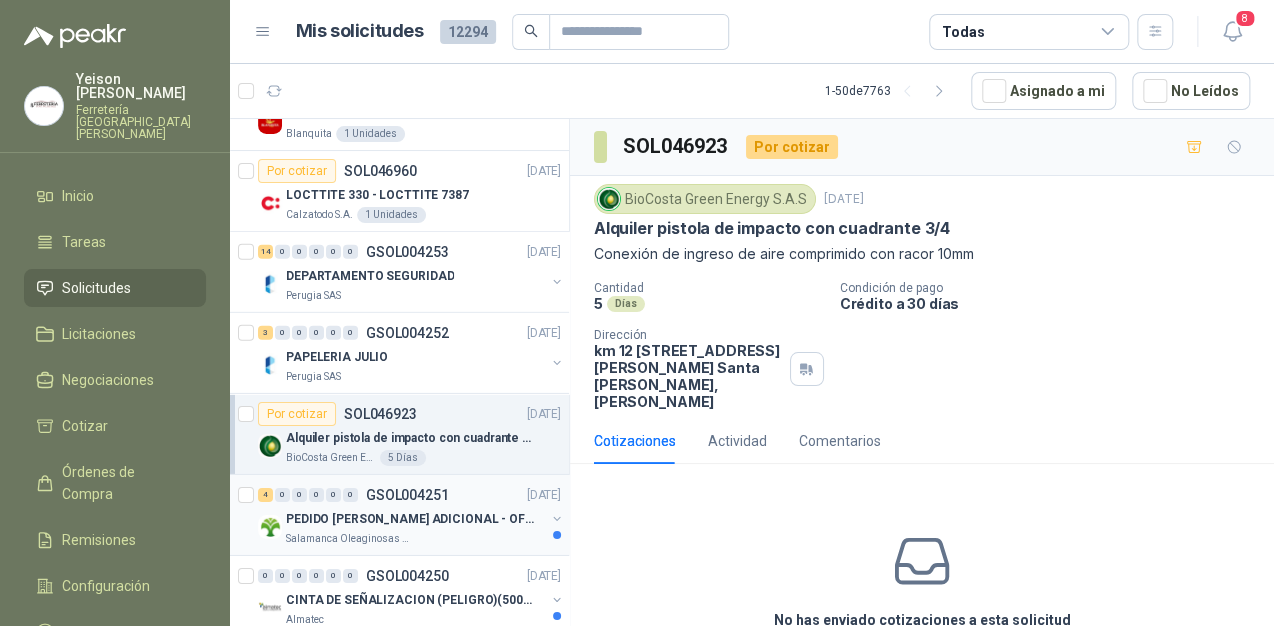click on "4   0   0   0   0   0   GSOL004251 [DATE]" at bounding box center [411, 495] 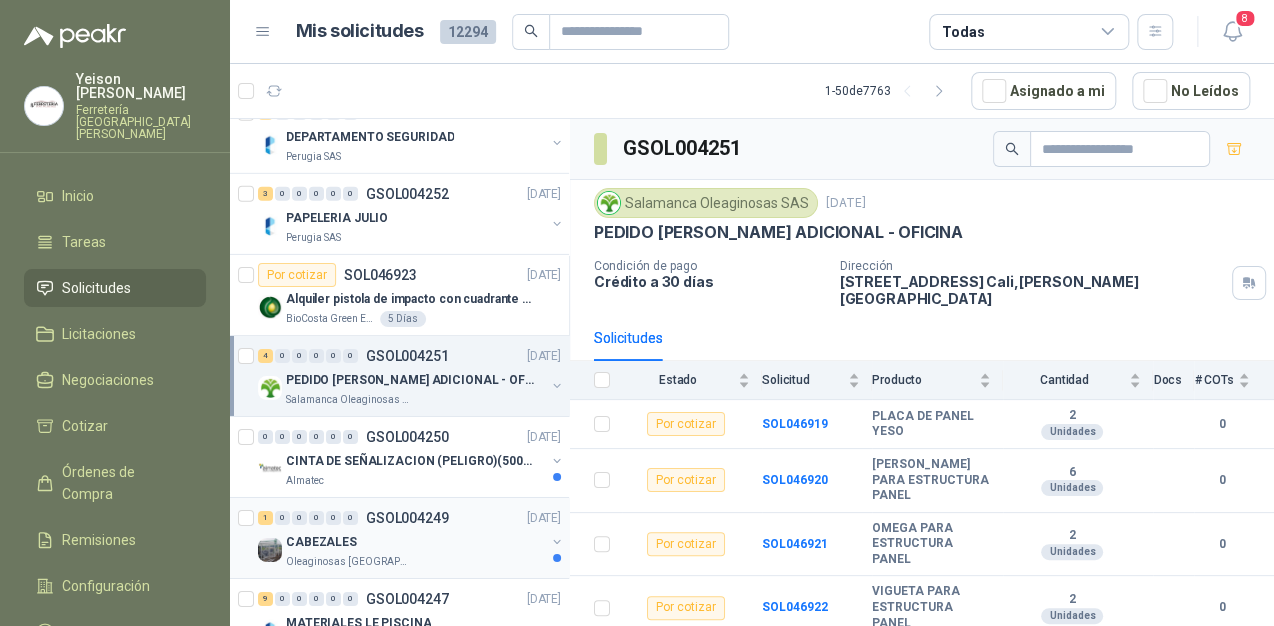 scroll, scrollTop: 2720, scrollLeft: 0, axis: vertical 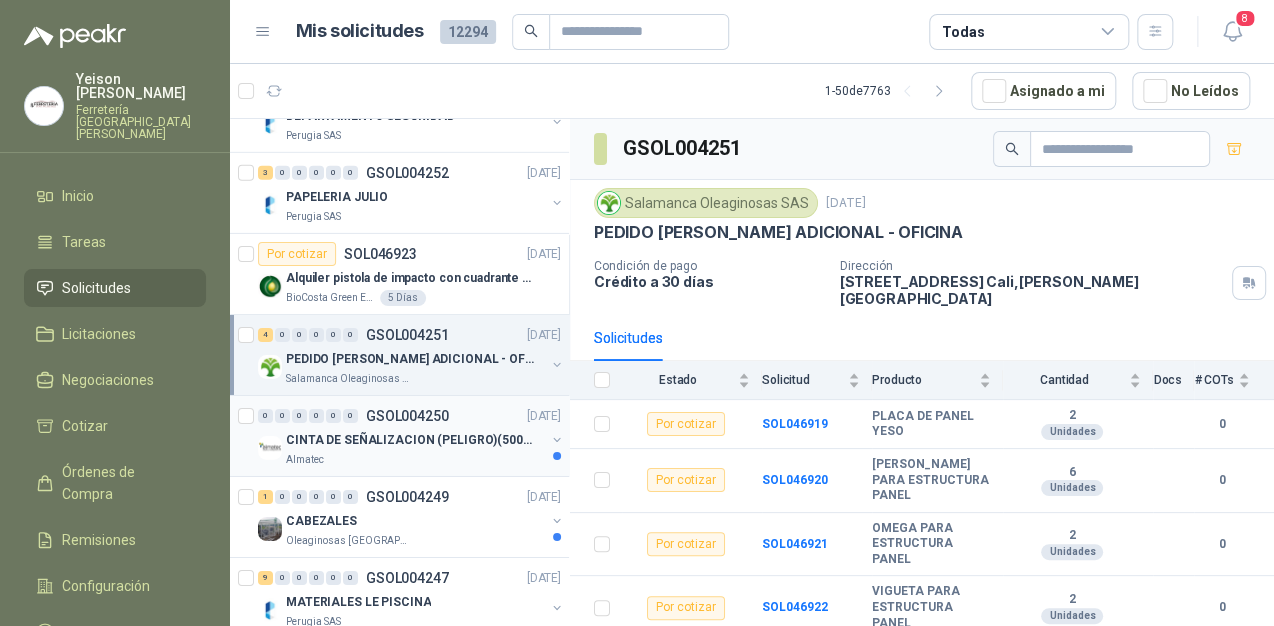 click on "CINTA DE SEÑALIZACION (PELIGRO)(500mts)" at bounding box center [415, 440] 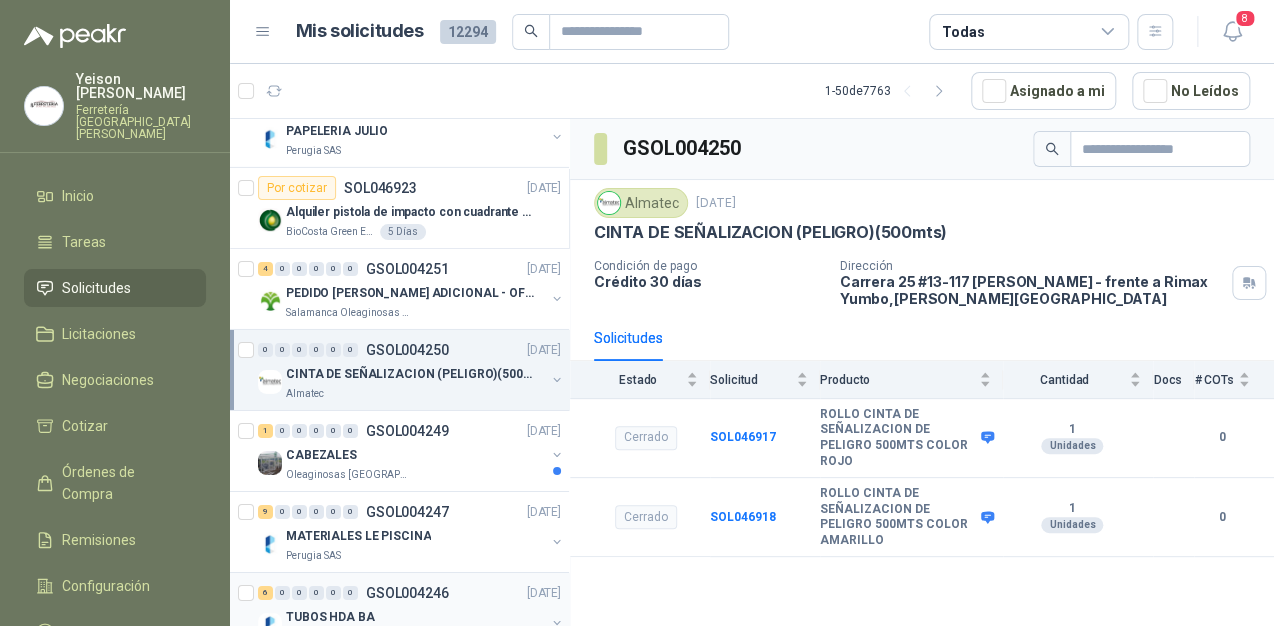scroll, scrollTop: 2880, scrollLeft: 0, axis: vertical 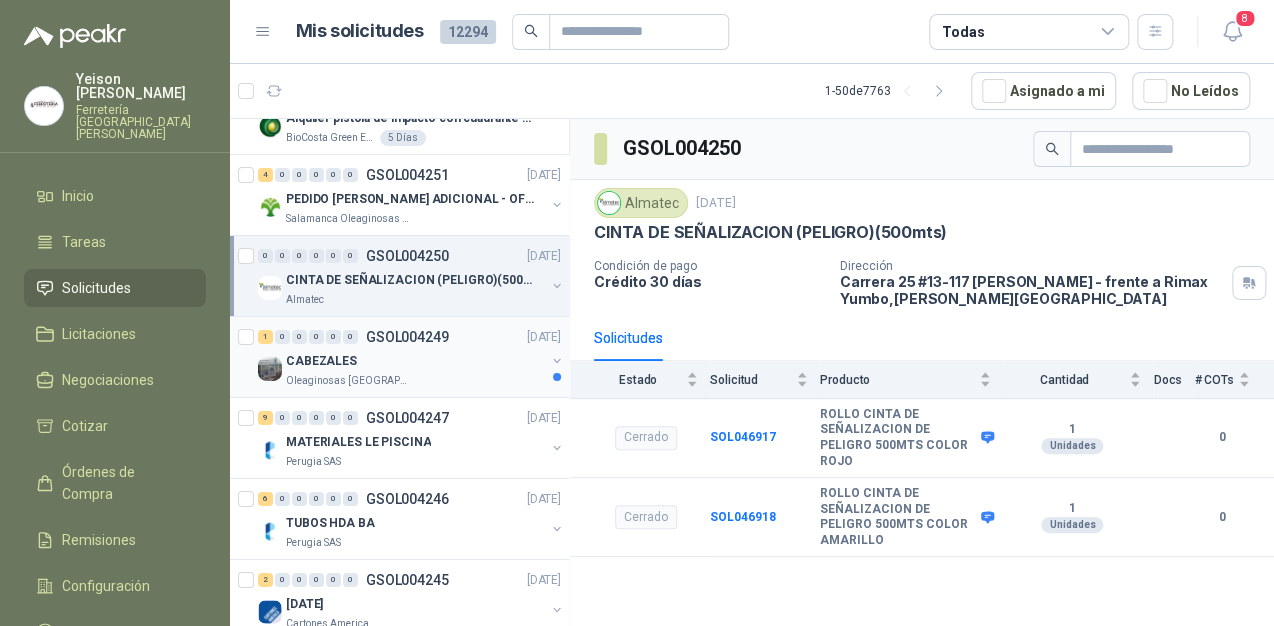 click on "CABEZALES" at bounding box center [415, 361] 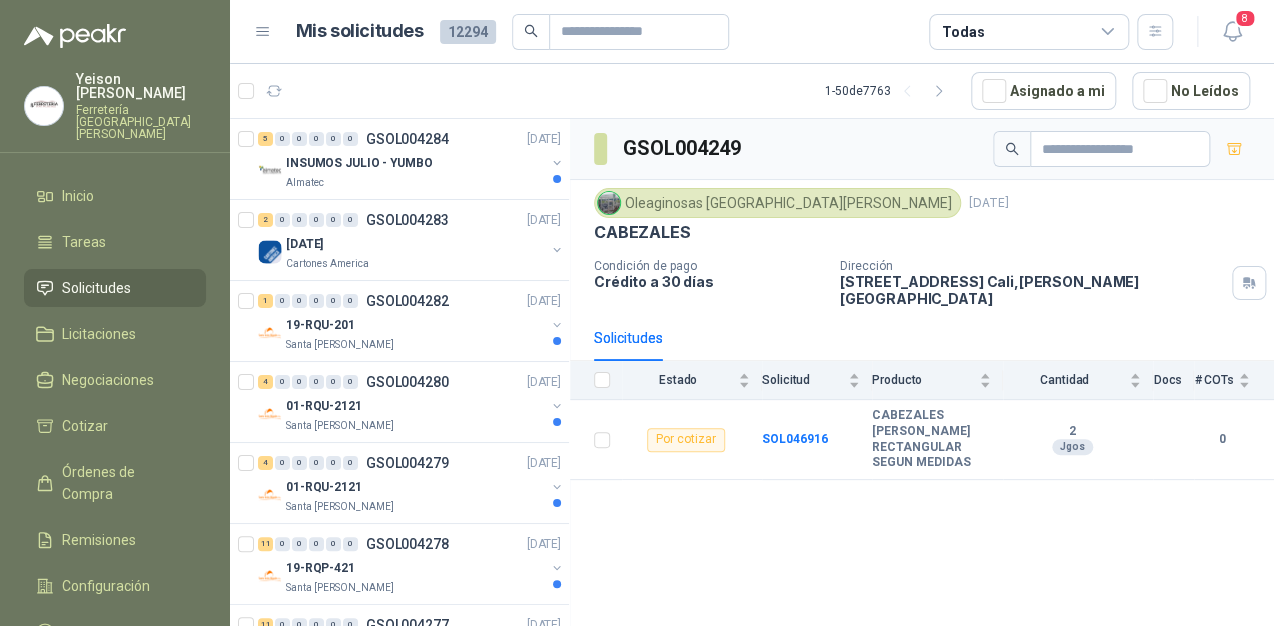 scroll, scrollTop: 0, scrollLeft: 0, axis: both 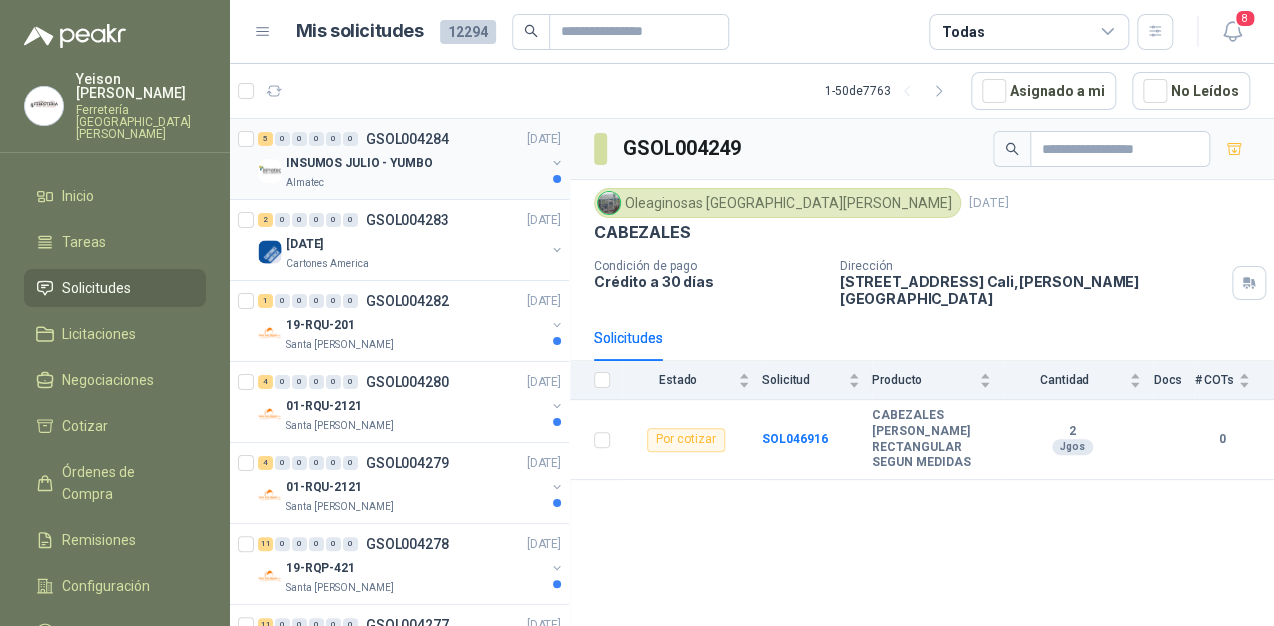 click on "INSUMOS JULIO - YUMBO" at bounding box center [415, 163] 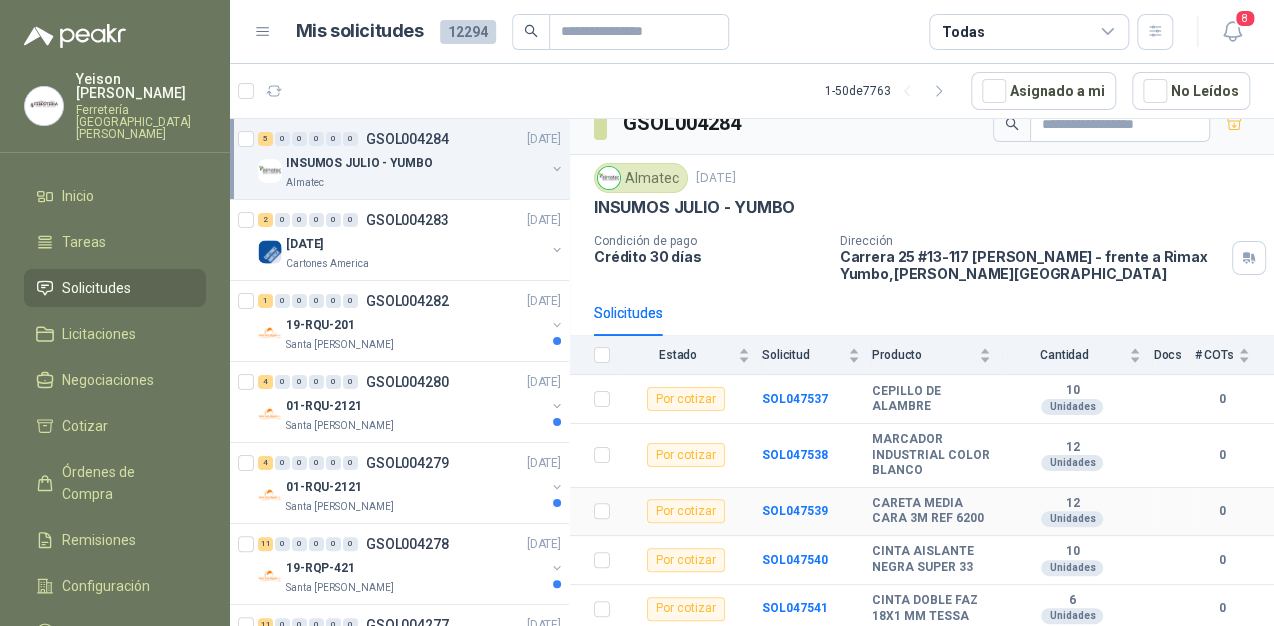 scroll, scrollTop: 39, scrollLeft: 0, axis: vertical 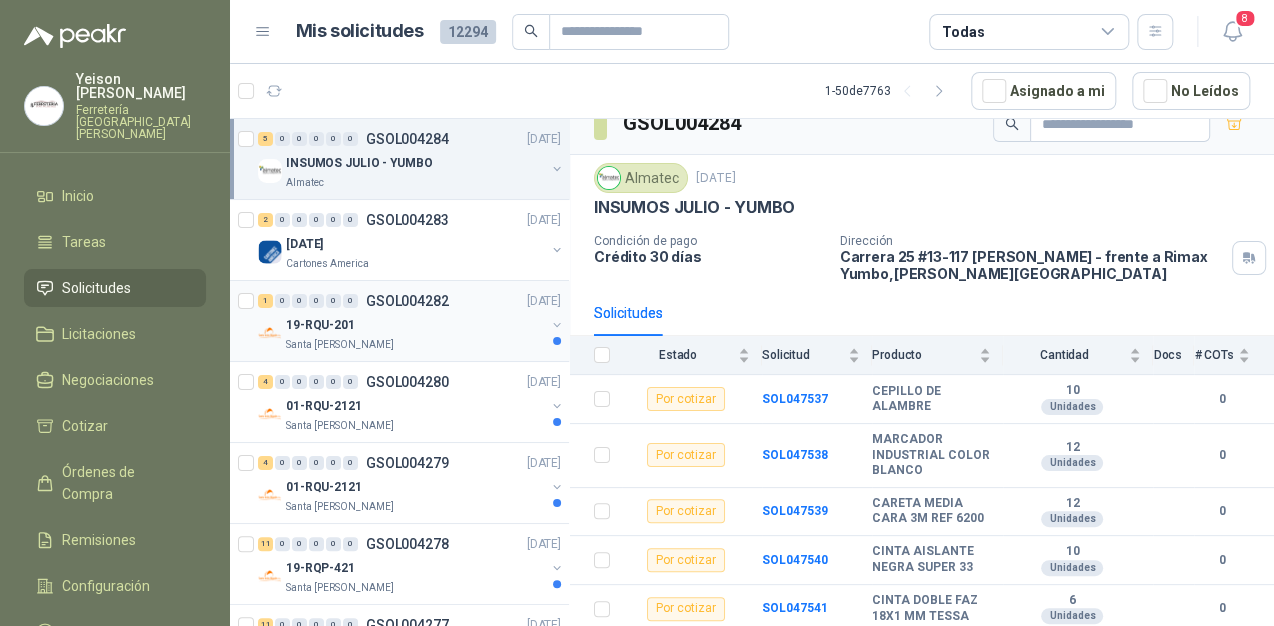 click on "19-RQU-201" at bounding box center (415, 325) 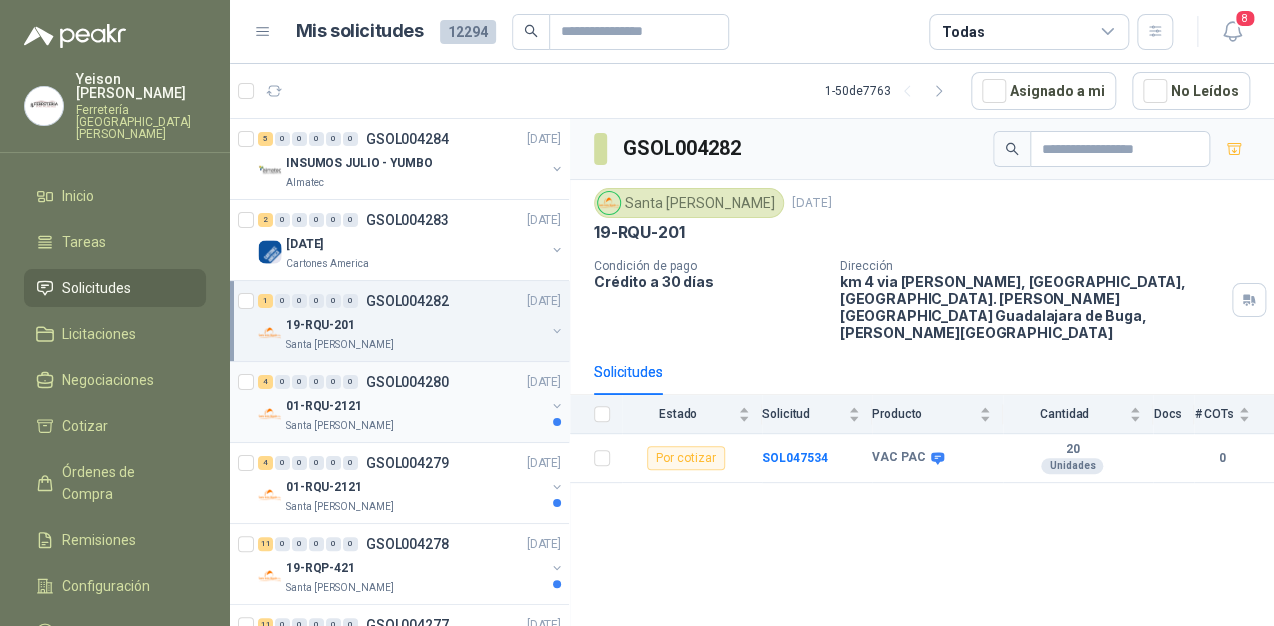 click on "Santa [PERSON_NAME]" at bounding box center (415, 426) 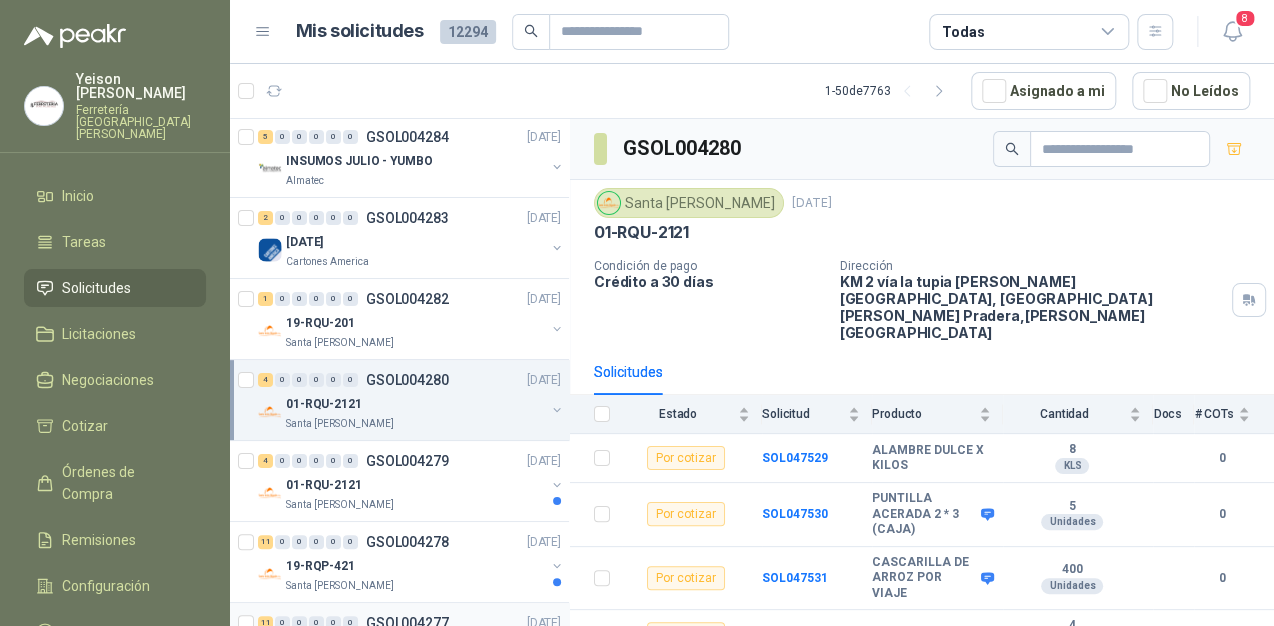 scroll, scrollTop: 0, scrollLeft: 0, axis: both 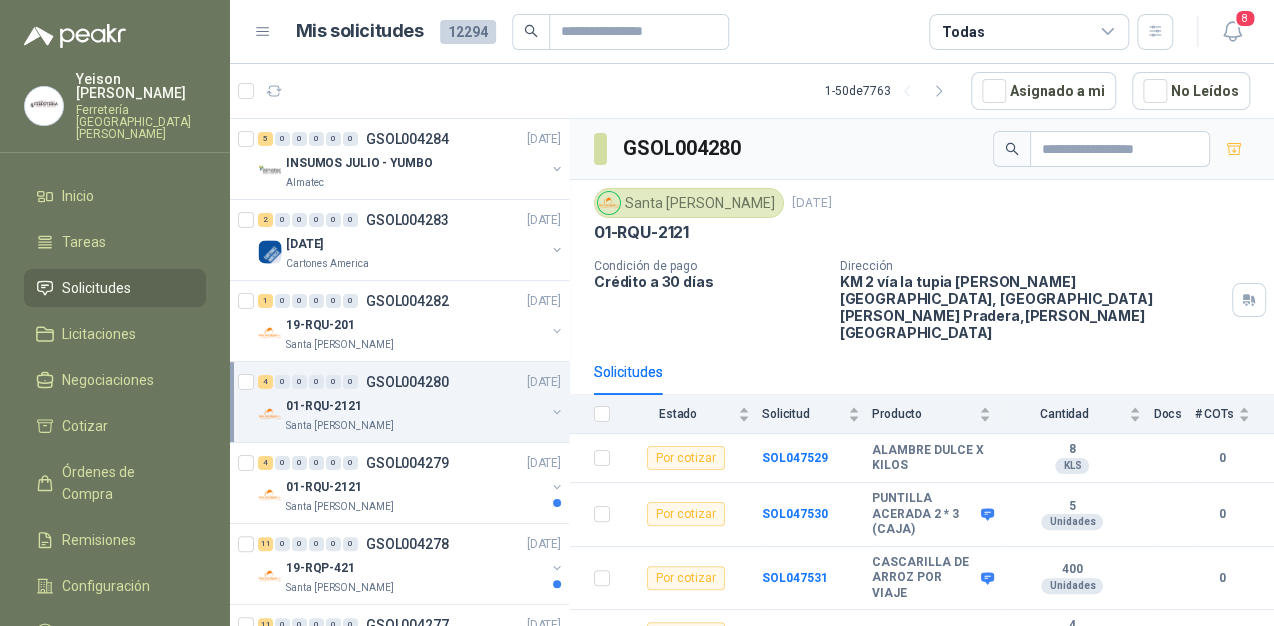 click on "Santa [PERSON_NAME]" at bounding box center (415, 426) 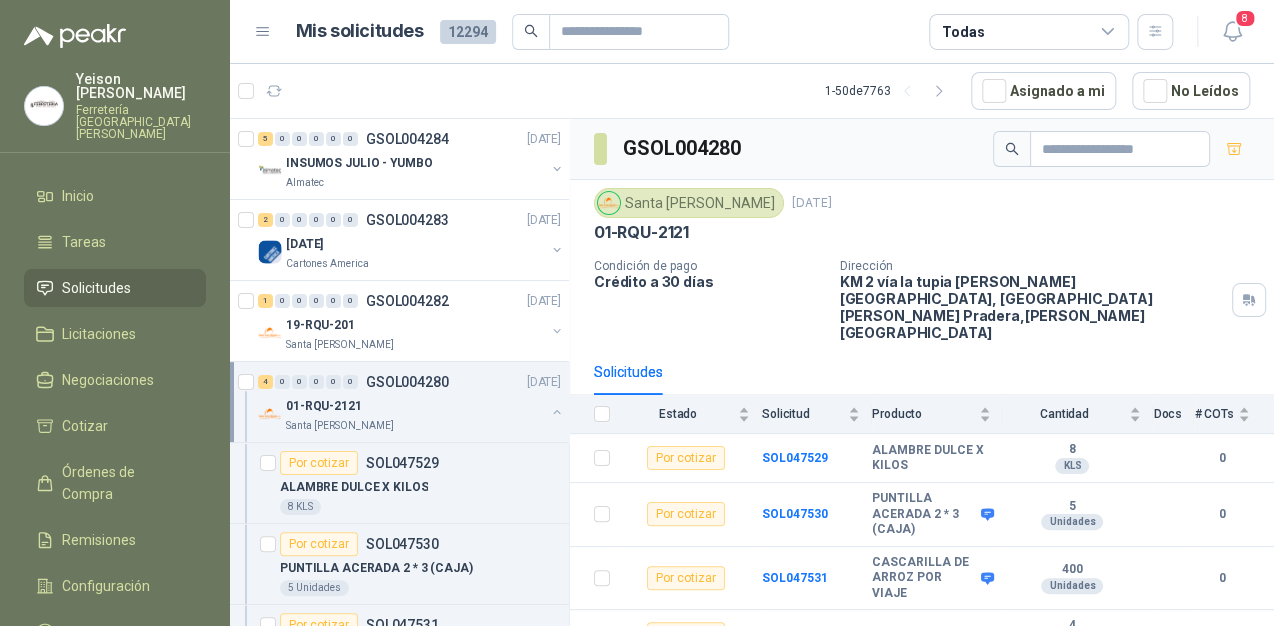 click at bounding box center [557, 412] 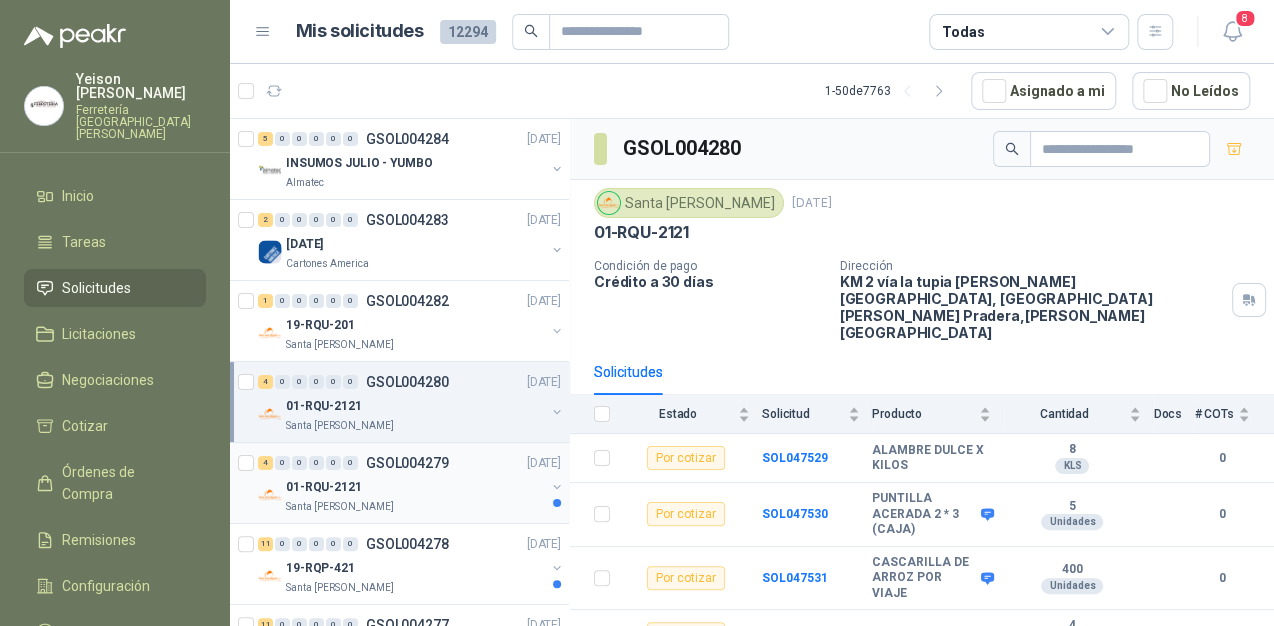 click on "01-RQU-2121" at bounding box center (415, 487) 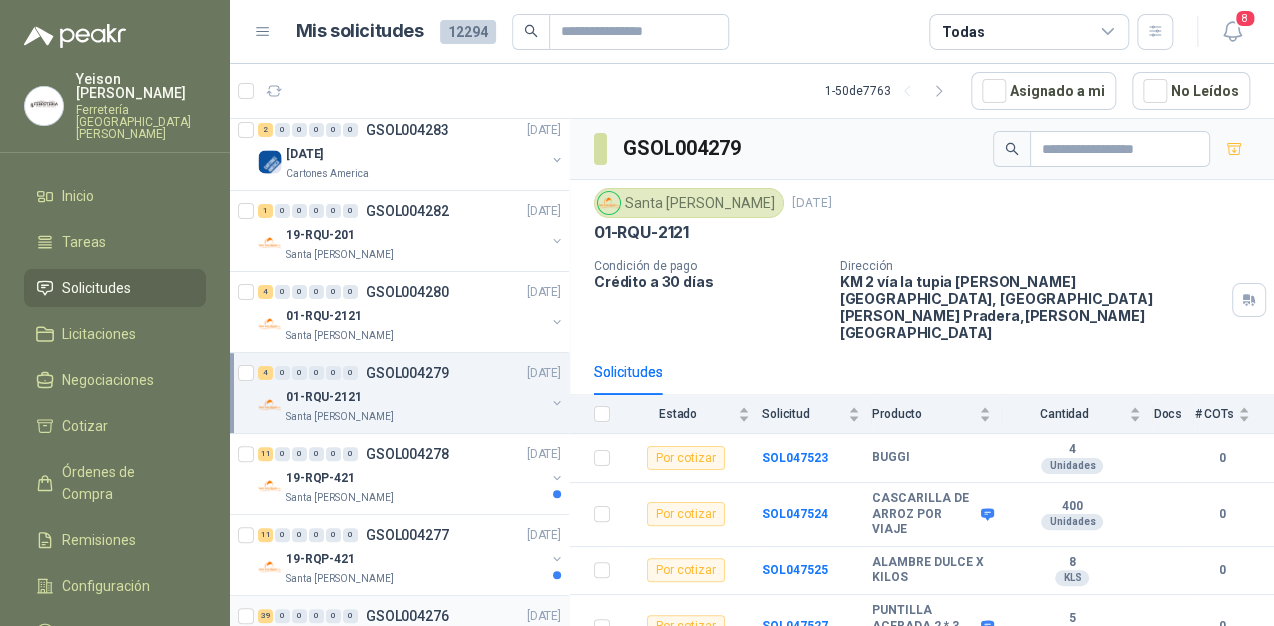 scroll, scrollTop: 240, scrollLeft: 0, axis: vertical 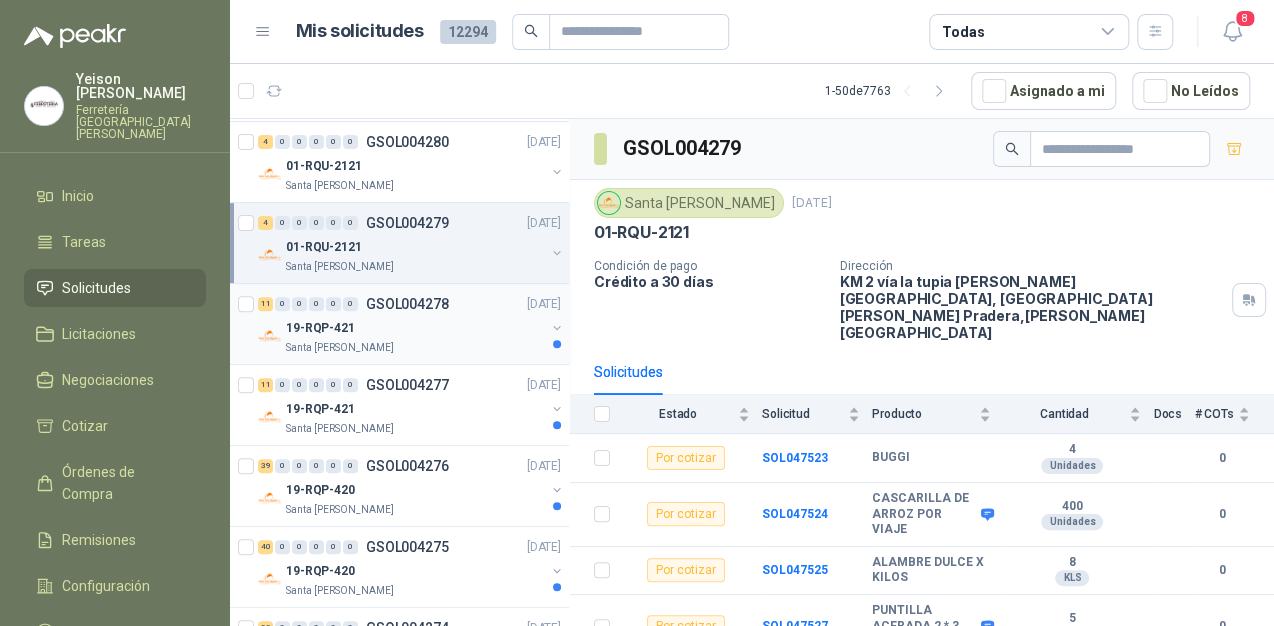 click on "Santa [PERSON_NAME]" at bounding box center [415, 348] 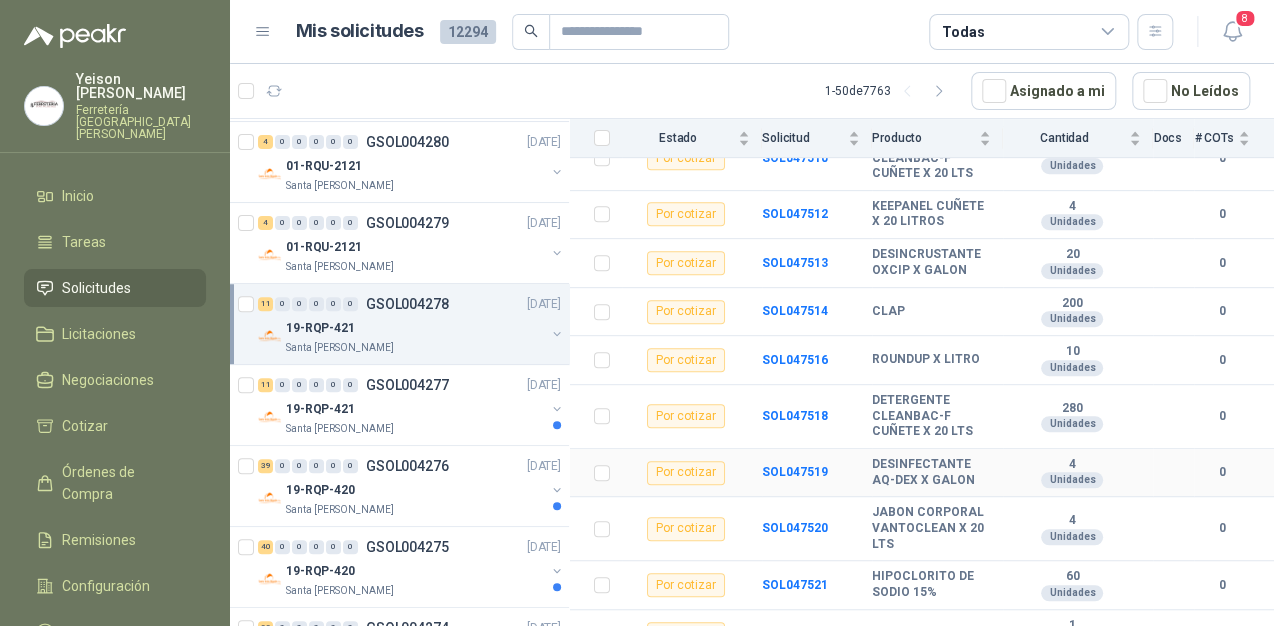 scroll, scrollTop: 408, scrollLeft: 0, axis: vertical 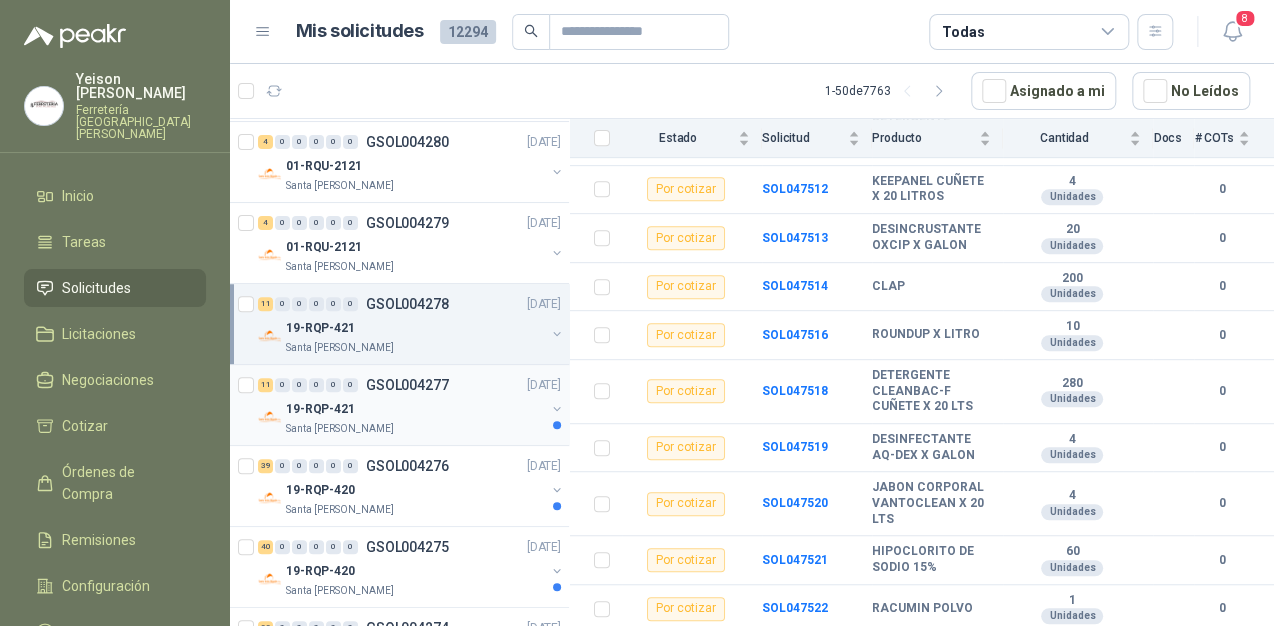 click on "19-RQP-421" at bounding box center (415, 409) 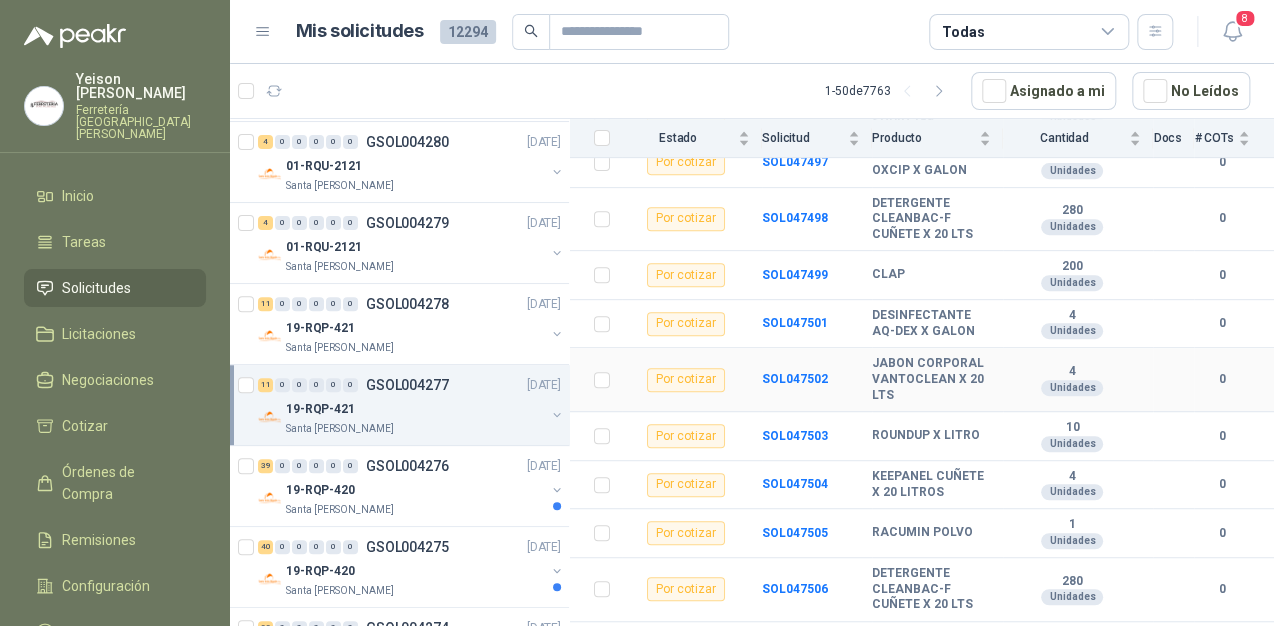 scroll, scrollTop: 408, scrollLeft: 0, axis: vertical 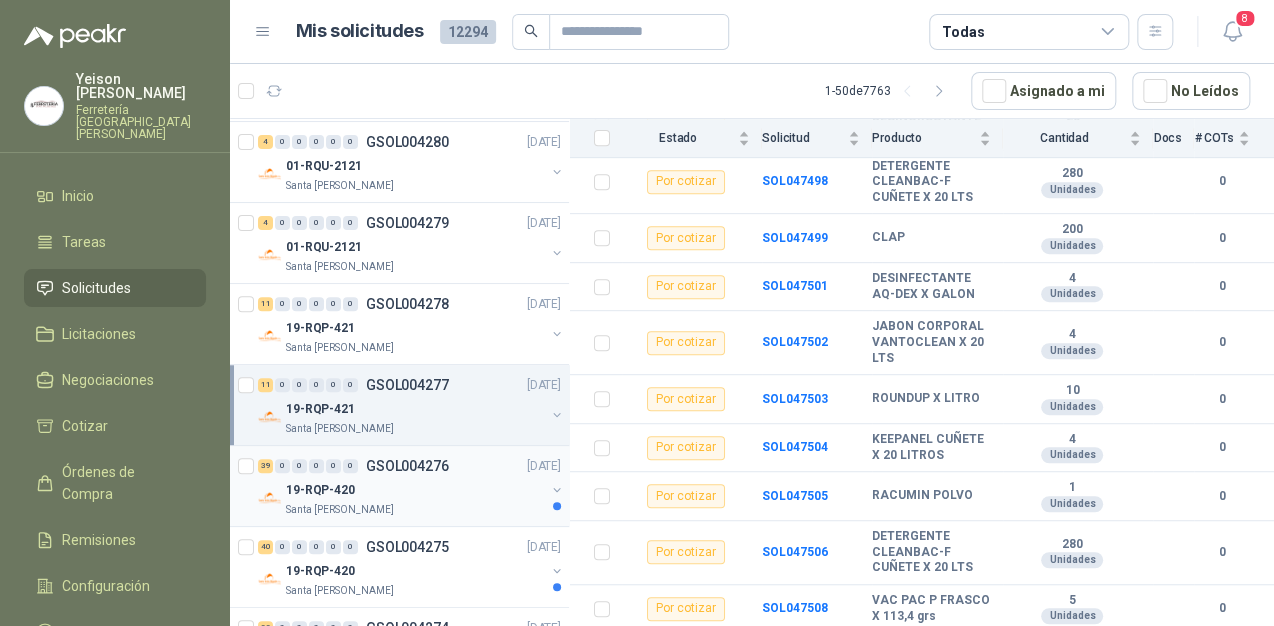 click on "19-RQP-420" at bounding box center [320, 490] 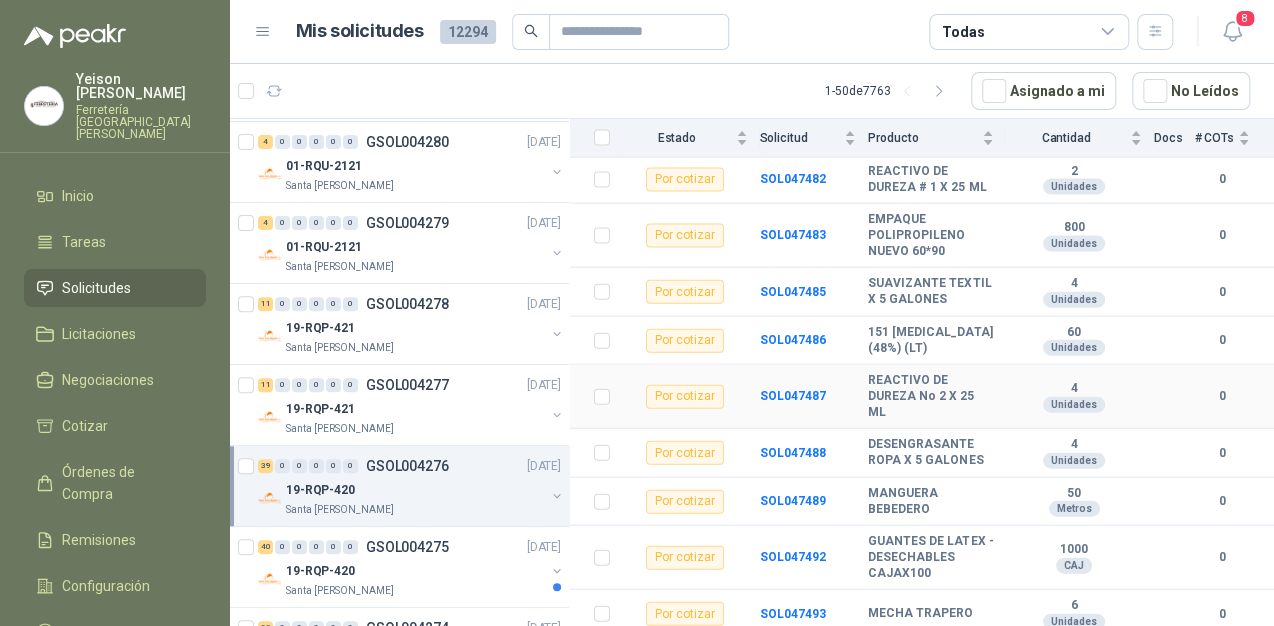 scroll, scrollTop: 2011, scrollLeft: 0, axis: vertical 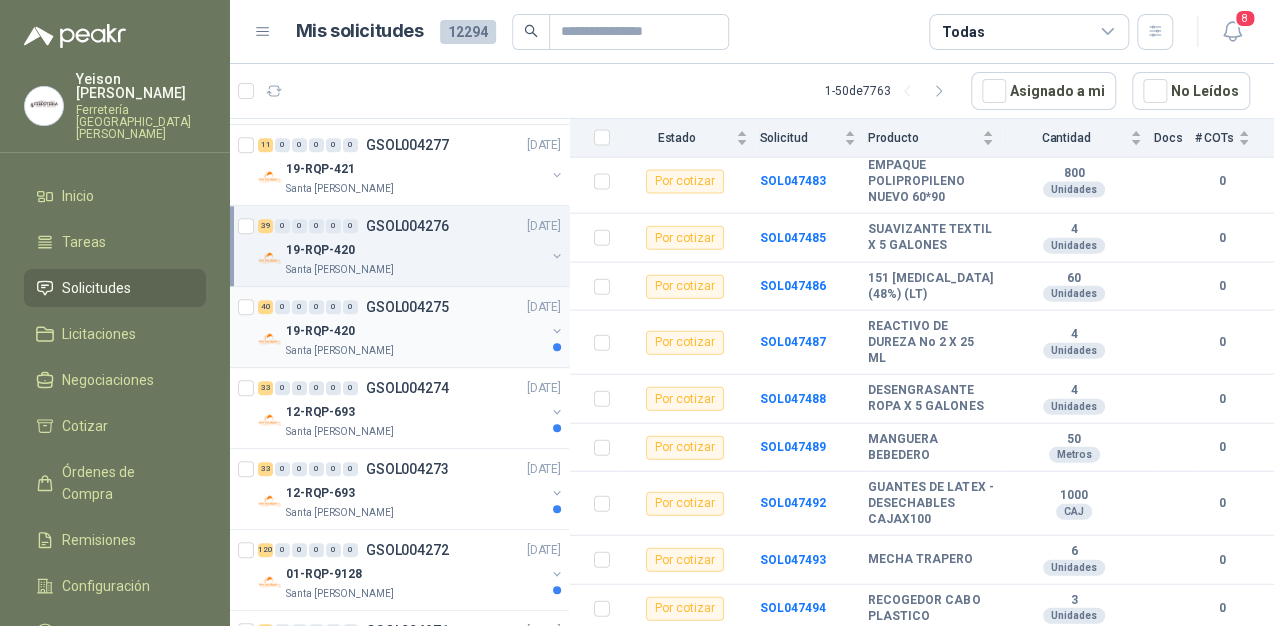 click on "Santa [PERSON_NAME]" at bounding box center [415, 351] 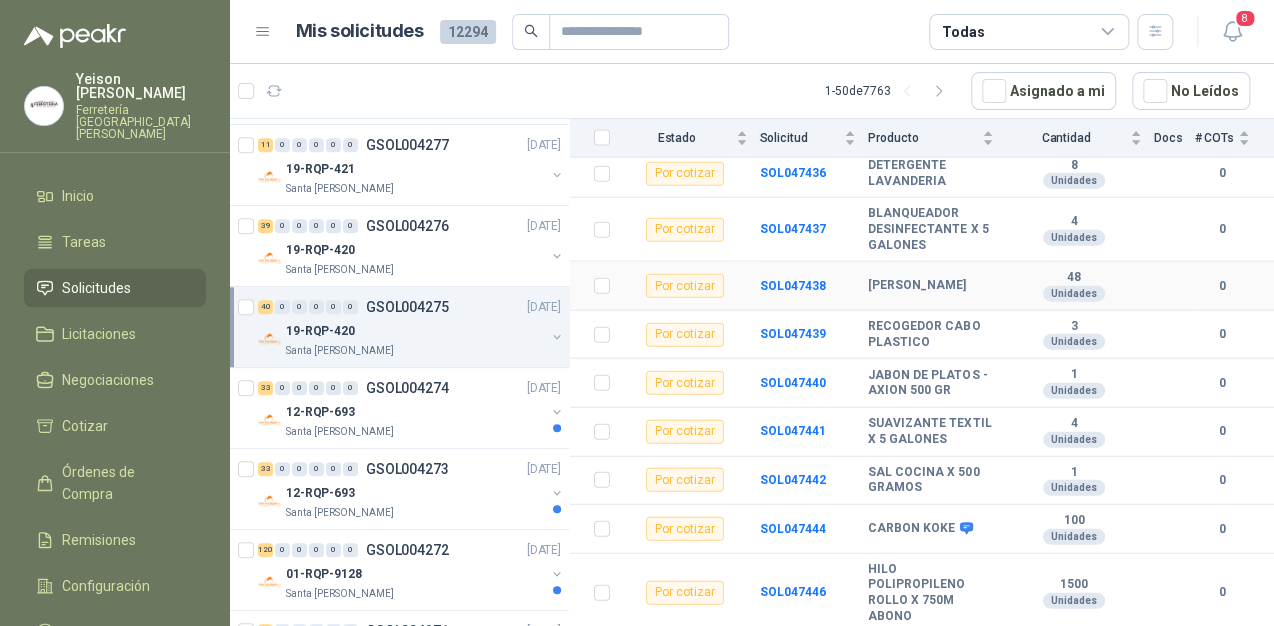 scroll, scrollTop: 2074, scrollLeft: 0, axis: vertical 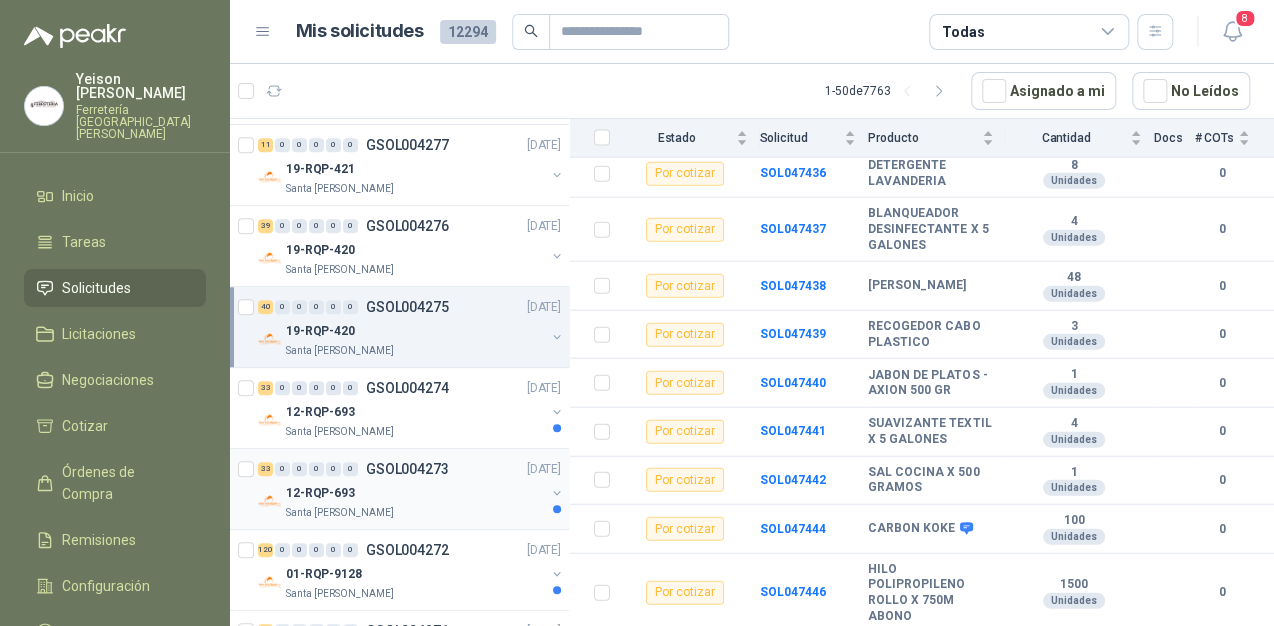 click on "12-RQP-693" at bounding box center (415, 493) 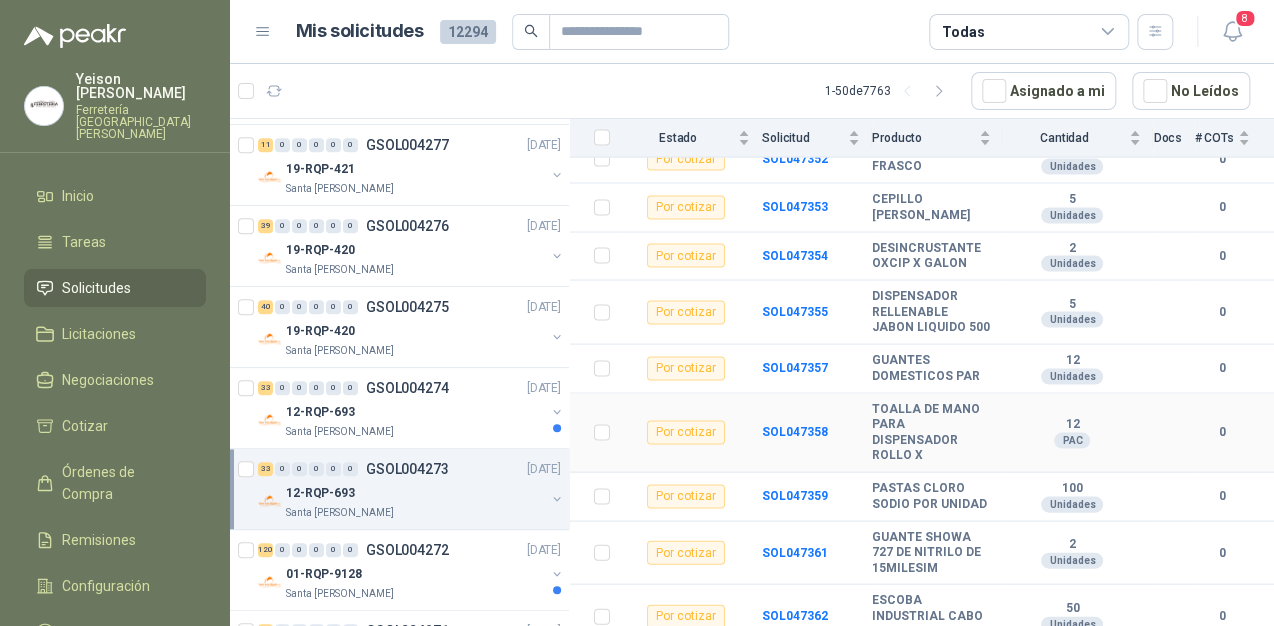 scroll, scrollTop: 1673, scrollLeft: 0, axis: vertical 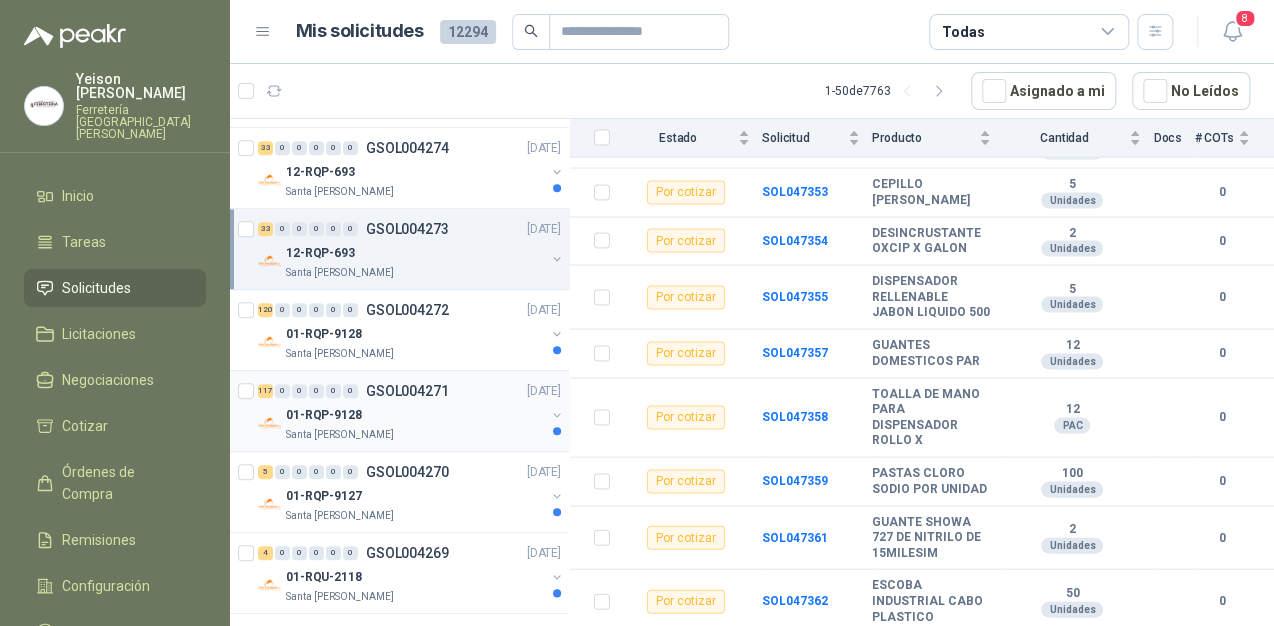 click on "GSOL004271" at bounding box center (407, 391) 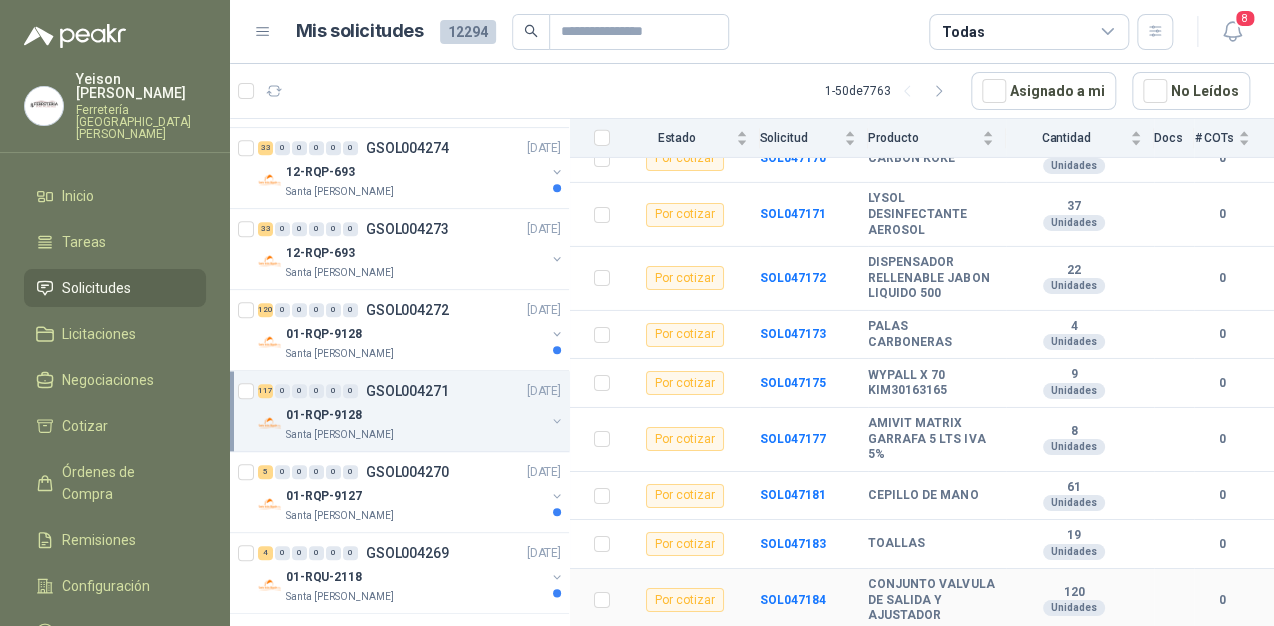 scroll, scrollTop: 6512, scrollLeft: 0, axis: vertical 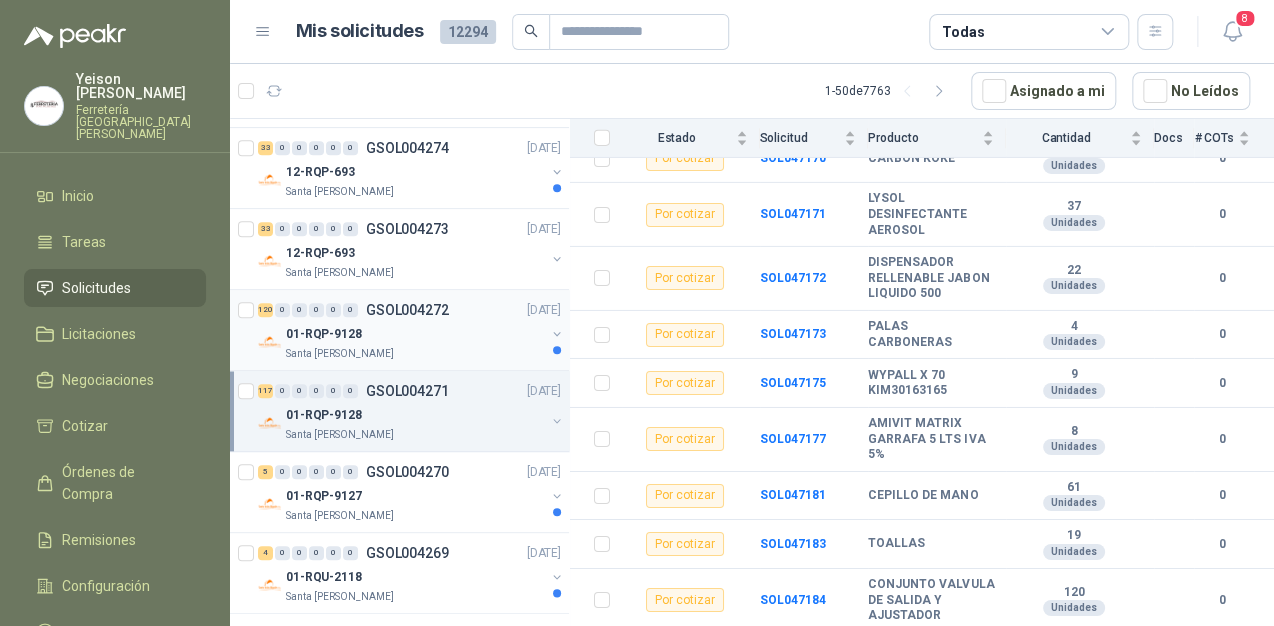click on "01-RQP-9128" at bounding box center [415, 334] 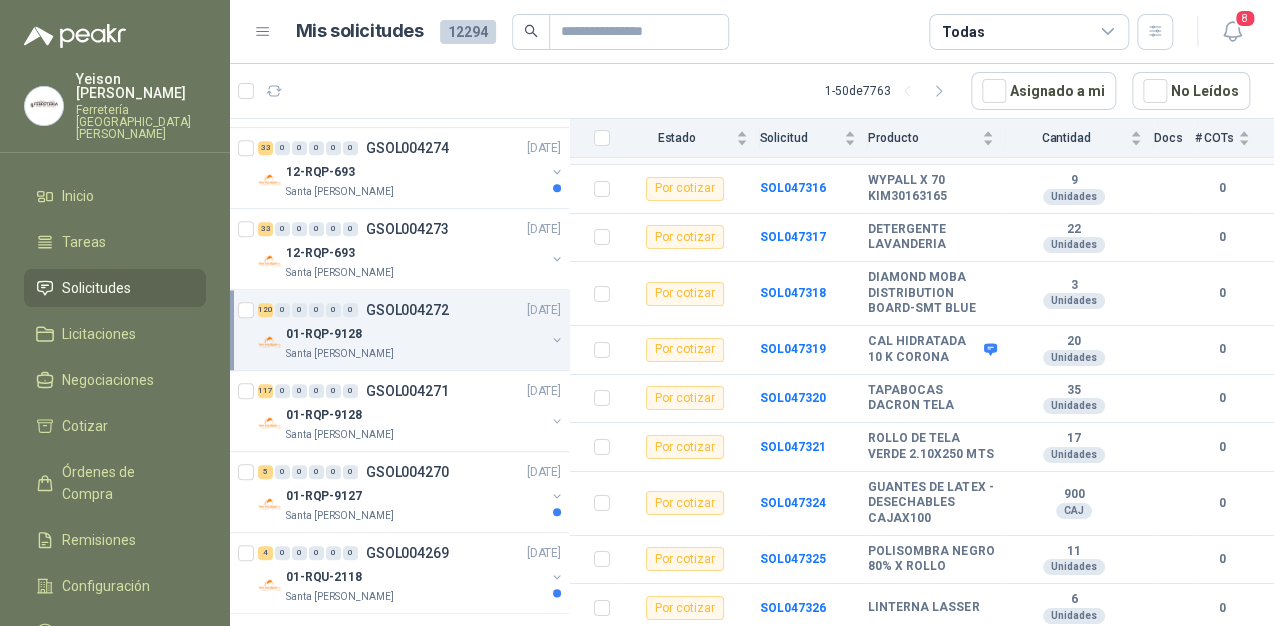 scroll, scrollTop: 6764, scrollLeft: 0, axis: vertical 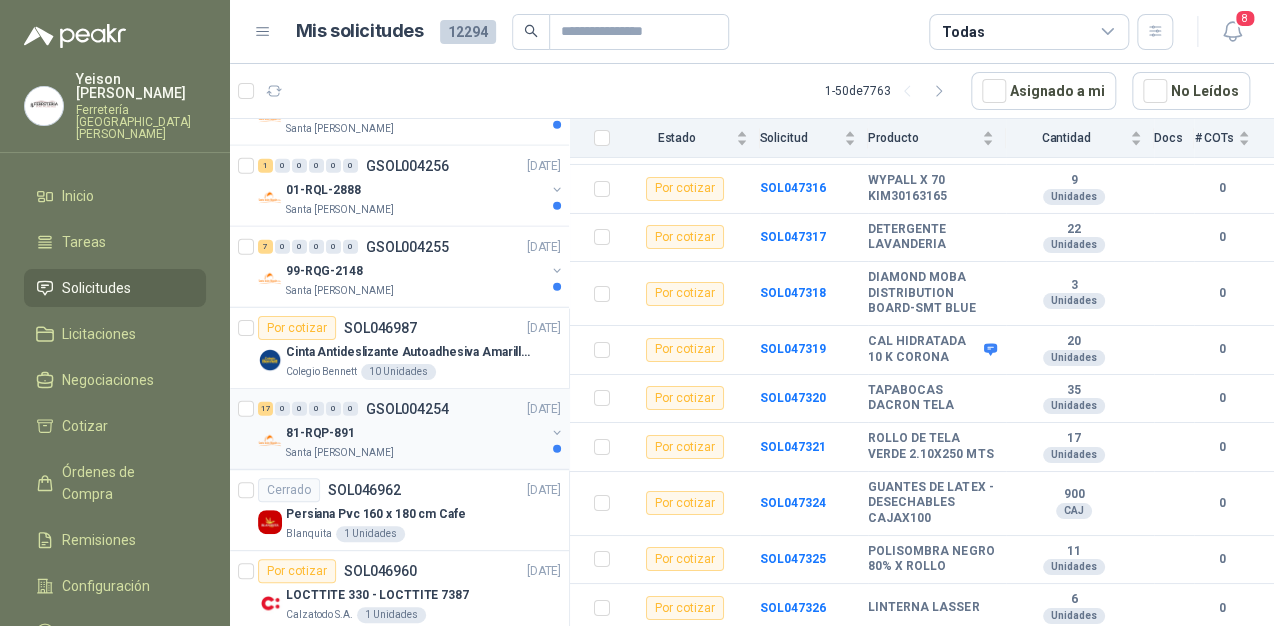 click on "81-RQP-891" at bounding box center (415, 433) 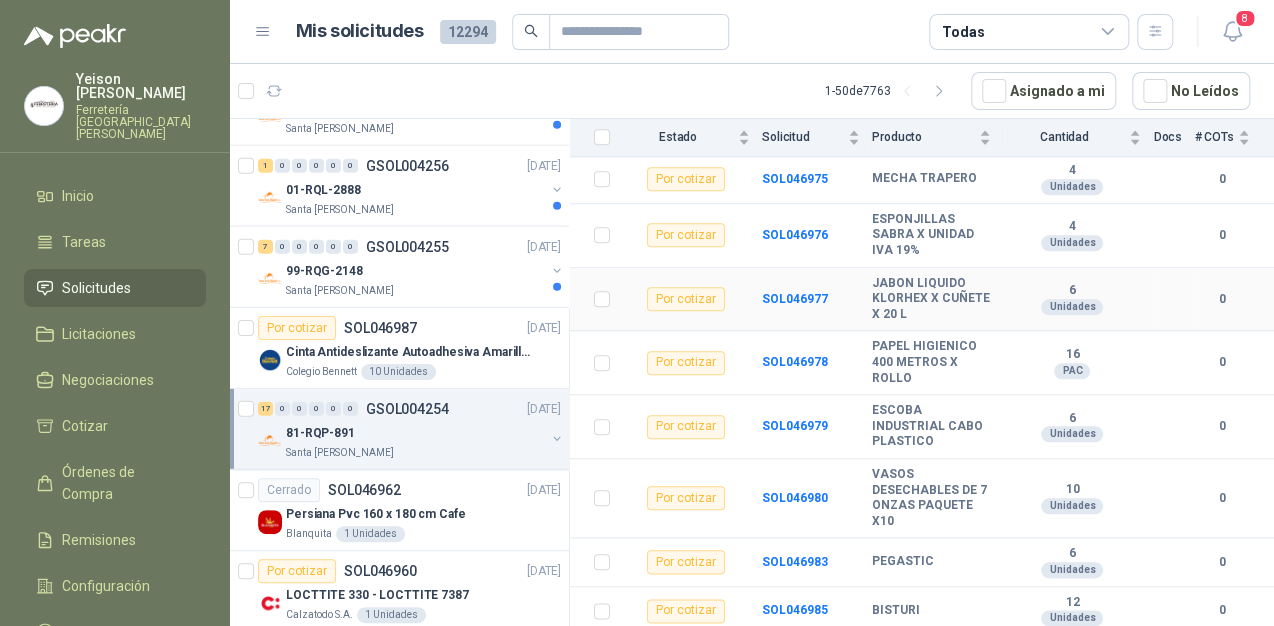 scroll, scrollTop: 820, scrollLeft: 0, axis: vertical 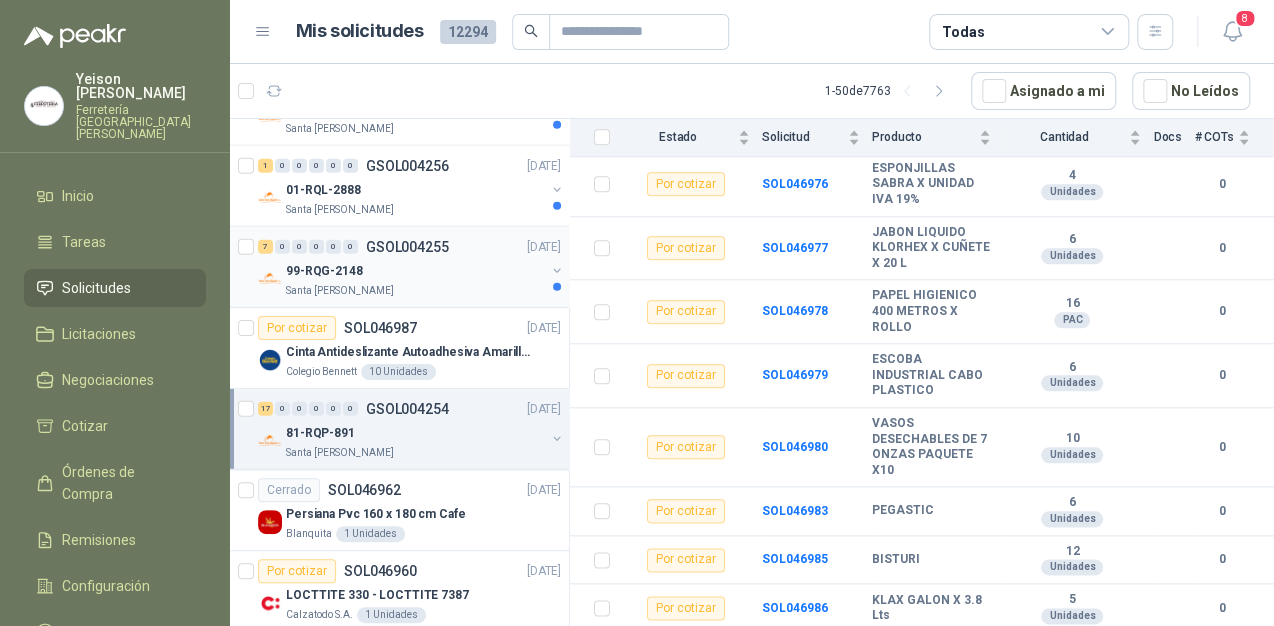 click on "99-RQG-2148" at bounding box center (415, 271) 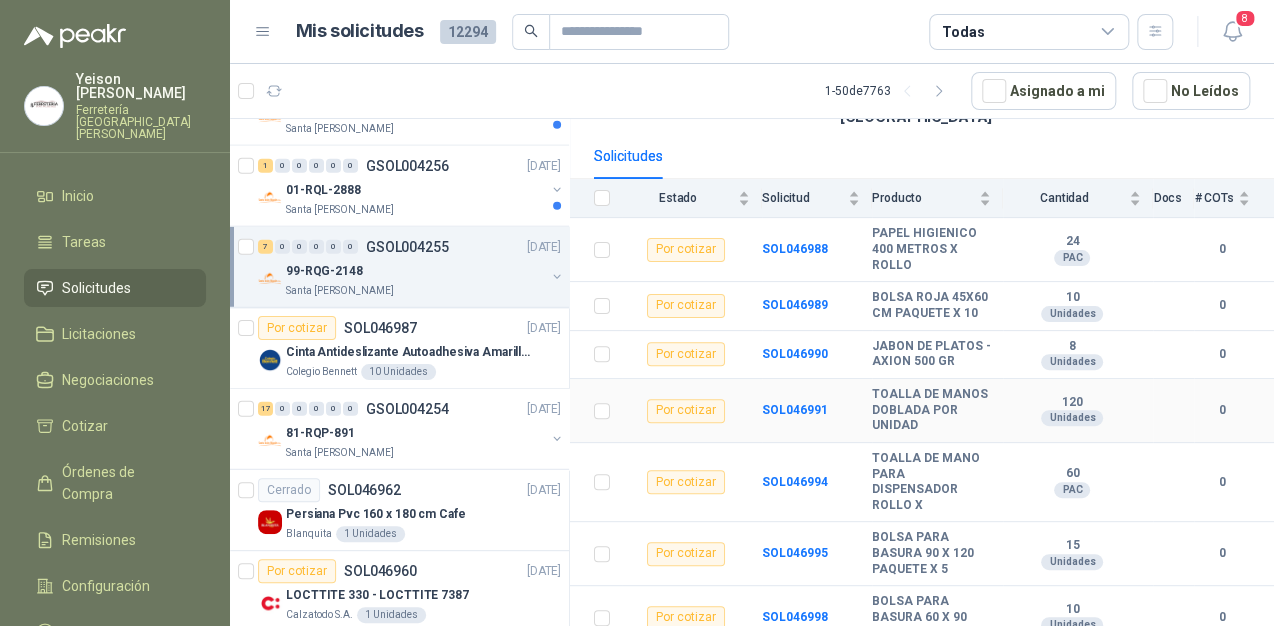 scroll, scrollTop: 212, scrollLeft: 0, axis: vertical 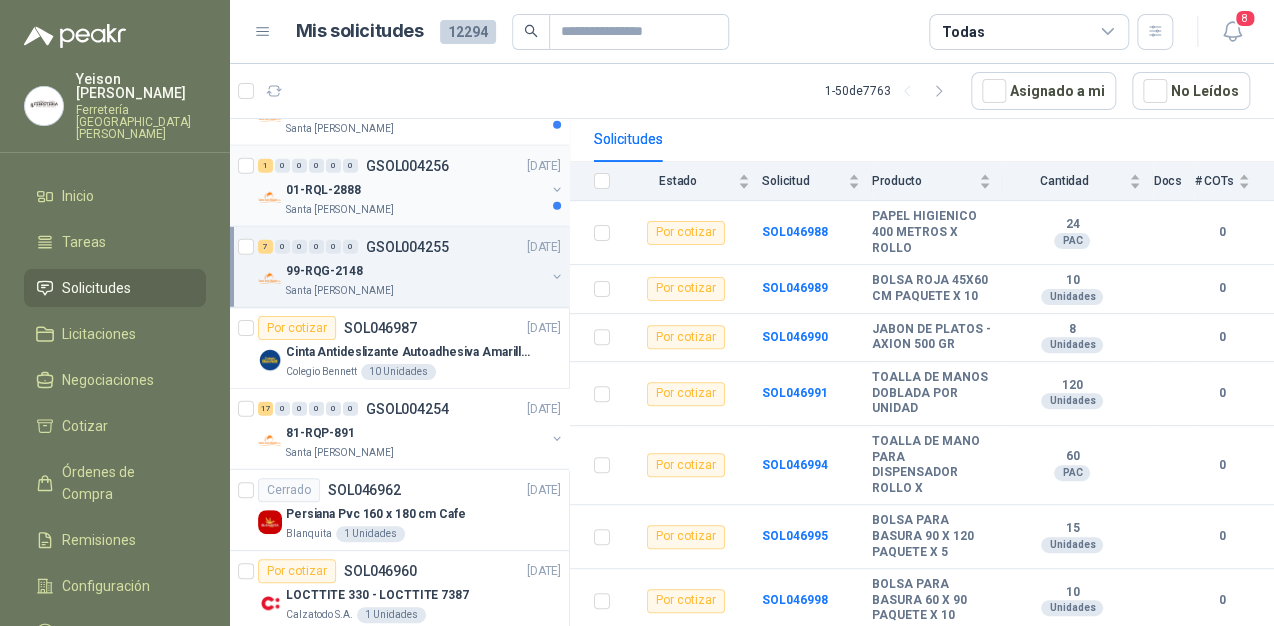 click on "Santa [PERSON_NAME]" at bounding box center [415, 210] 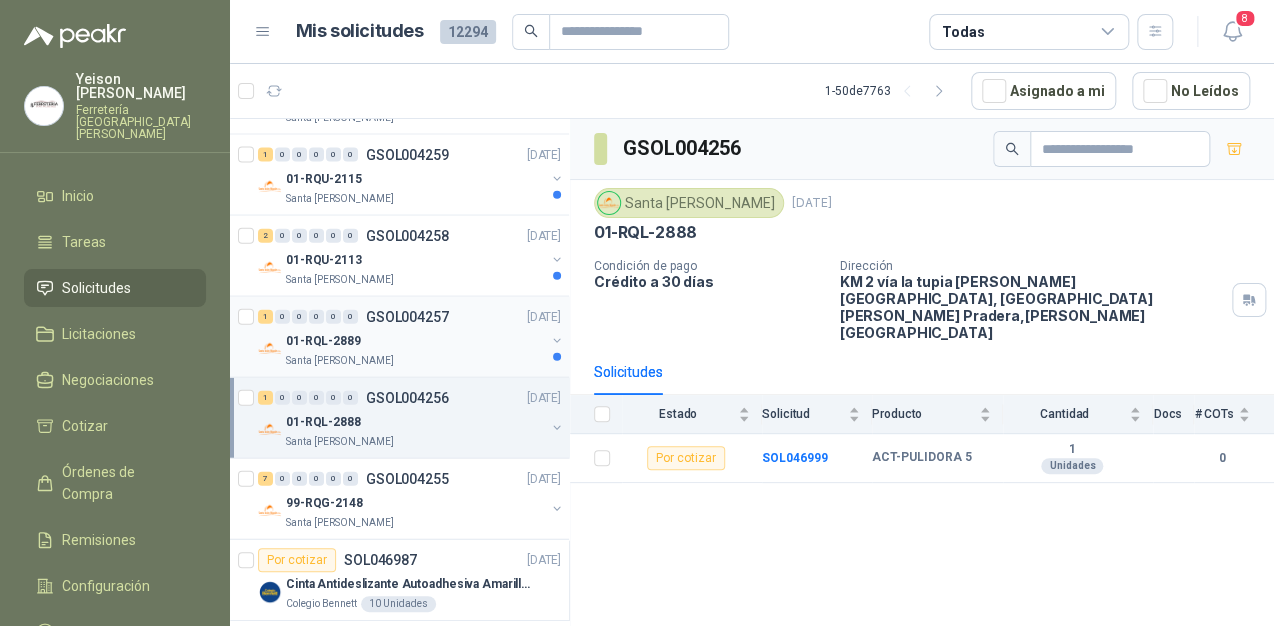 scroll, scrollTop: 1920, scrollLeft: 0, axis: vertical 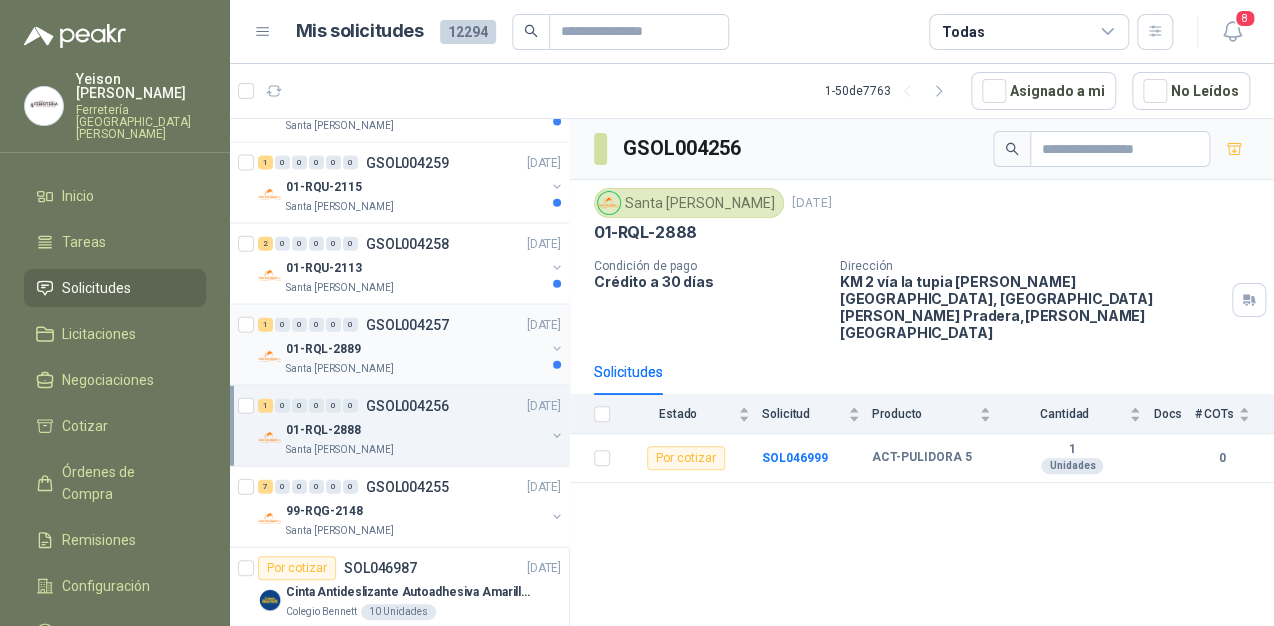 click on "01-RQL-2889" at bounding box center [415, 349] 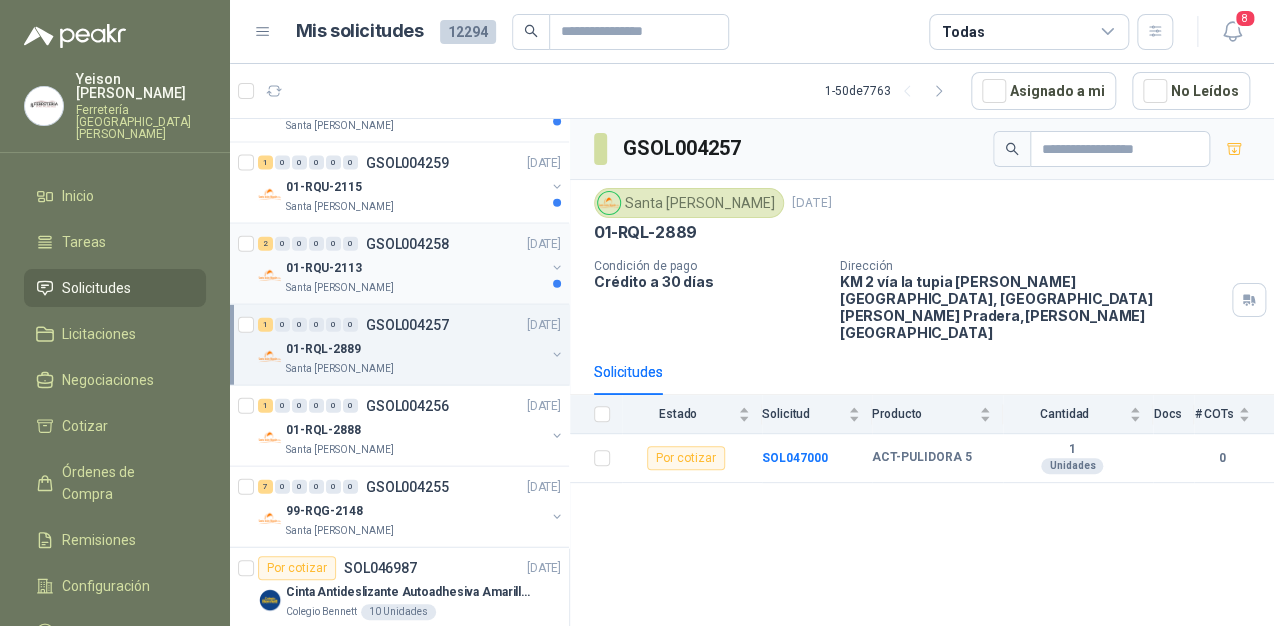 click on "01-RQU-2113" at bounding box center [415, 268] 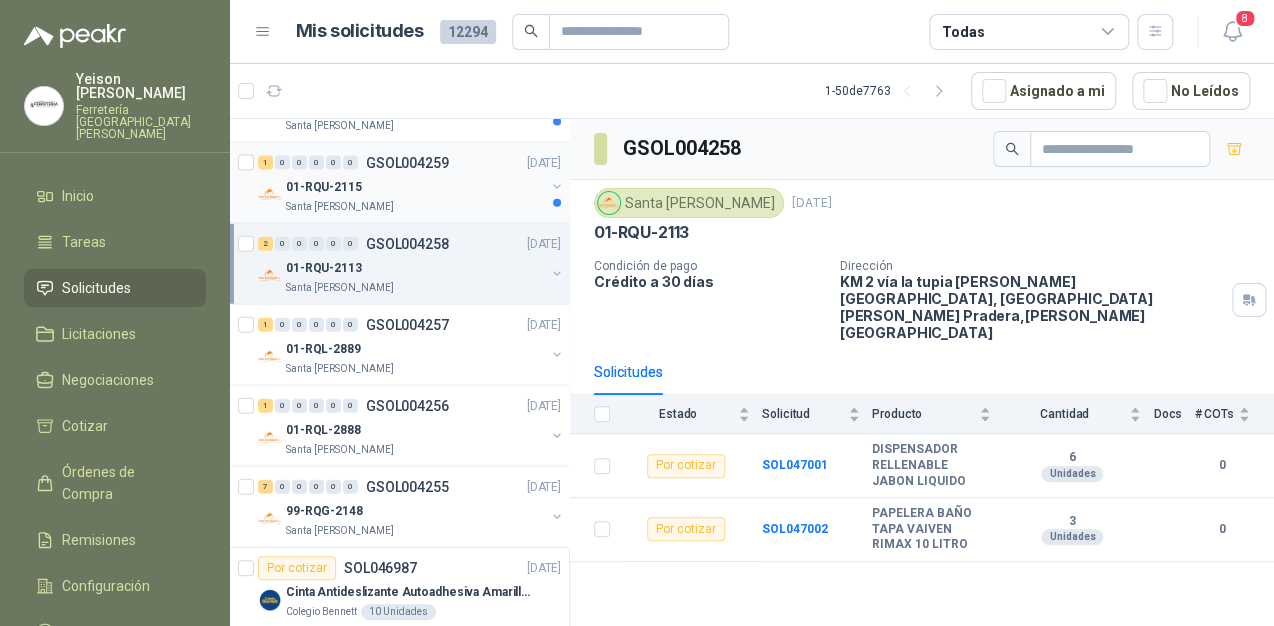 click on "01-RQU-2115" at bounding box center (415, 187) 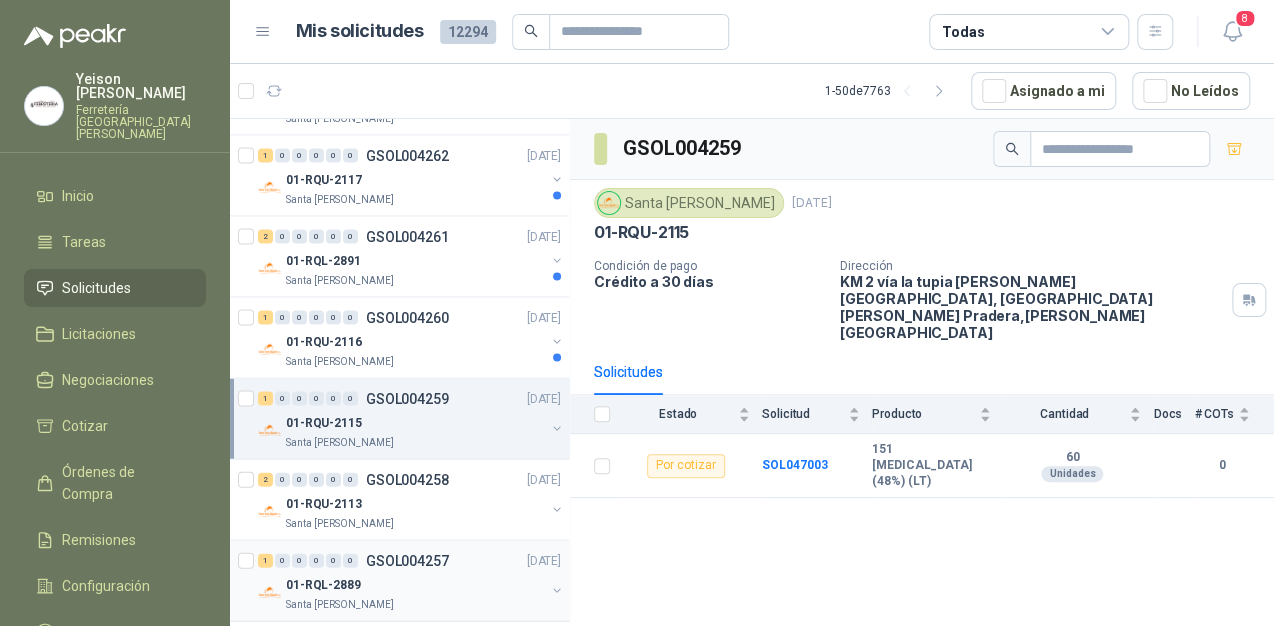 scroll, scrollTop: 1680, scrollLeft: 0, axis: vertical 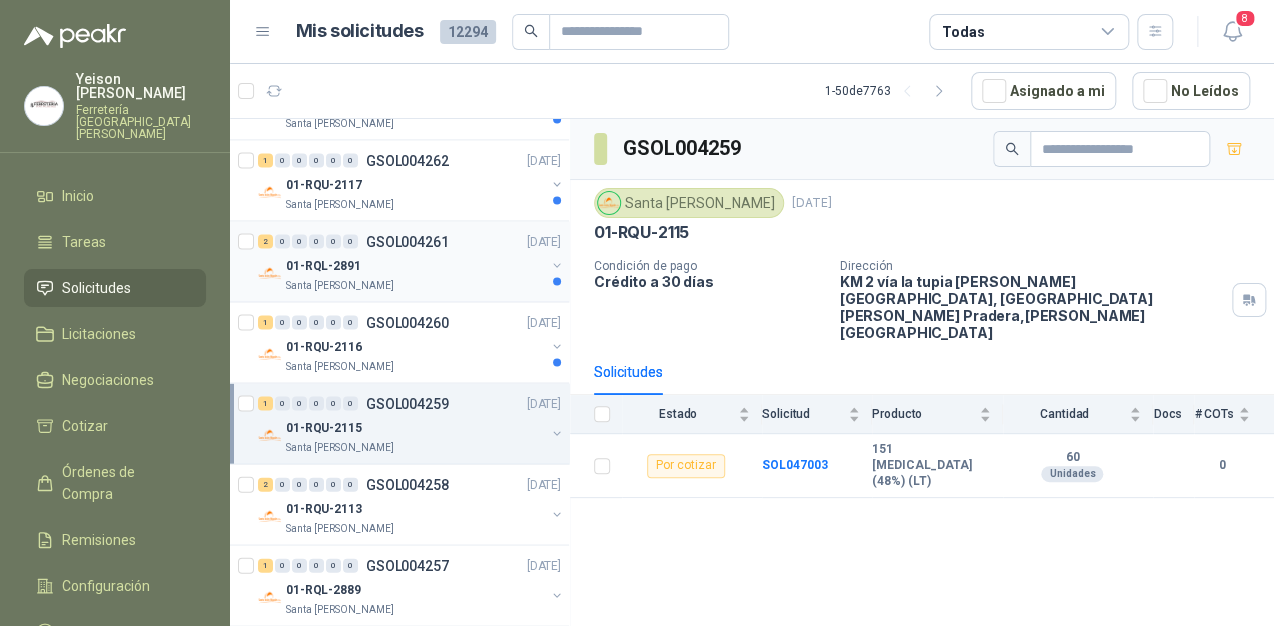 click on "01-RQL-2891" at bounding box center [415, 265] 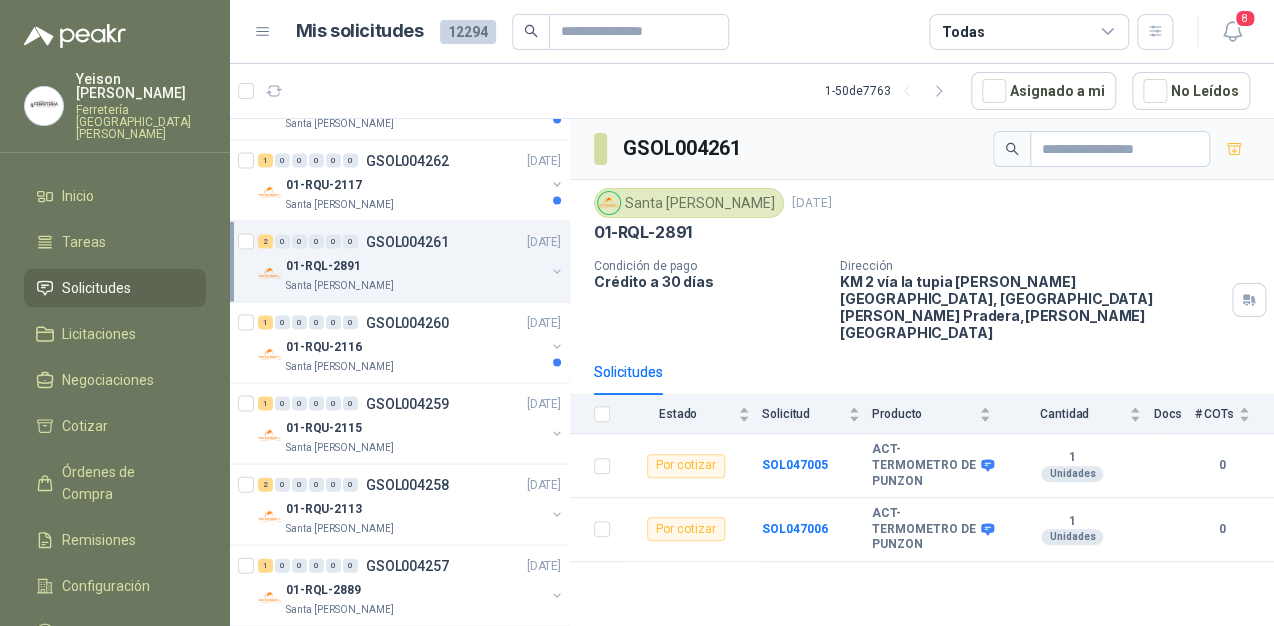 scroll, scrollTop: 1600, scrollLeft: 0, axis: vertical 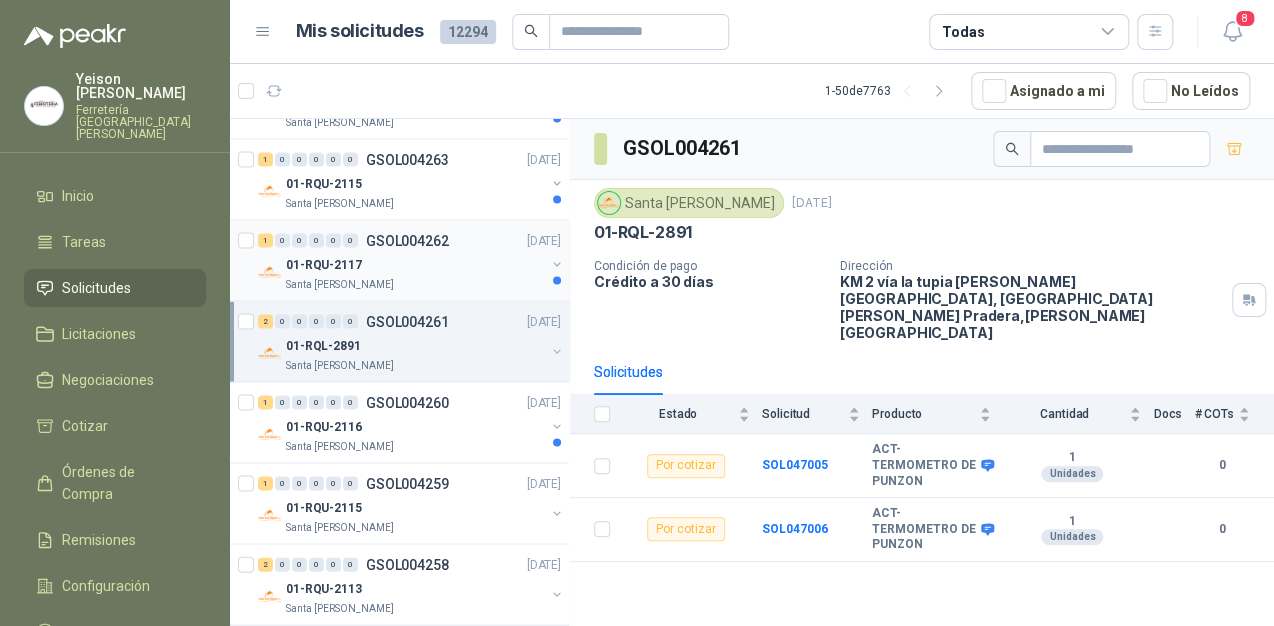 click on "01-RQU-2117" at bounding box center [415, 264] 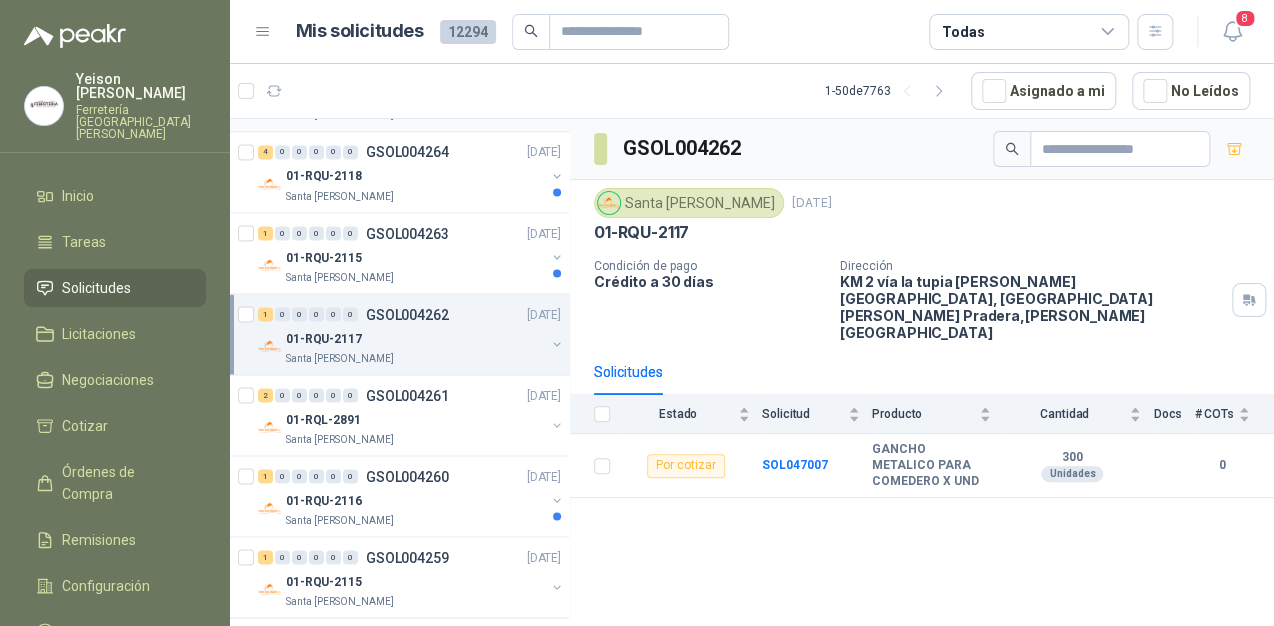 scroll, scrollTop: 1440, scrollLeft: 0, axis: vertical 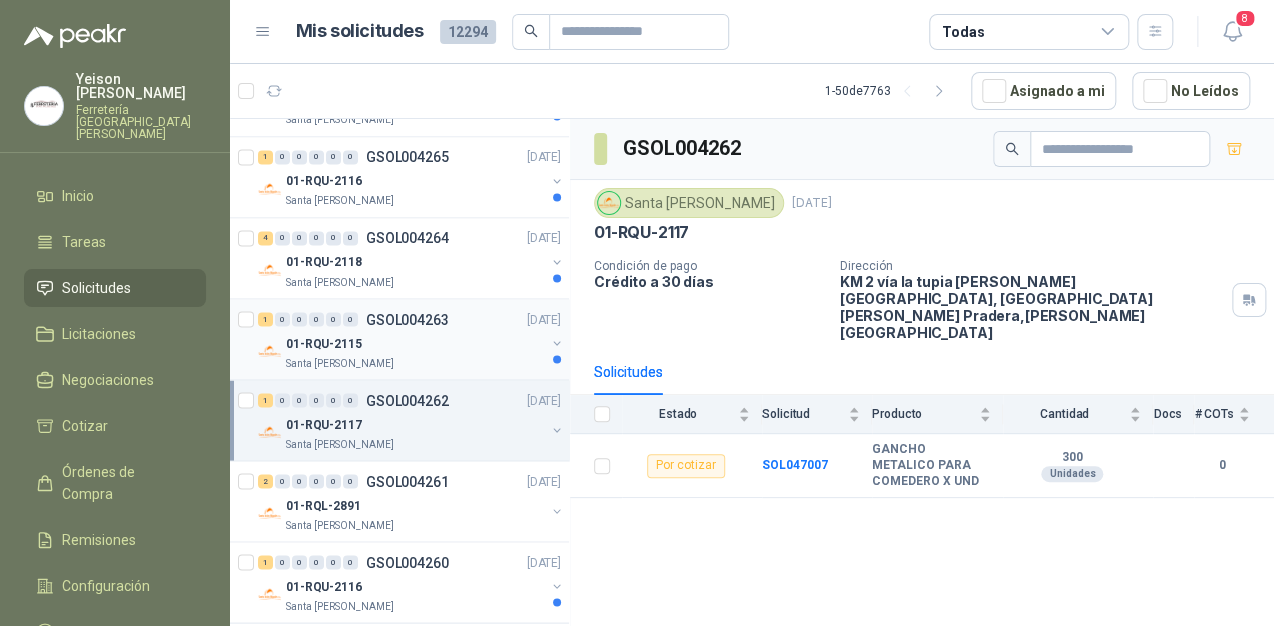 click on "Santa [PERSON_NAME]" at bounding box center (415, 363) 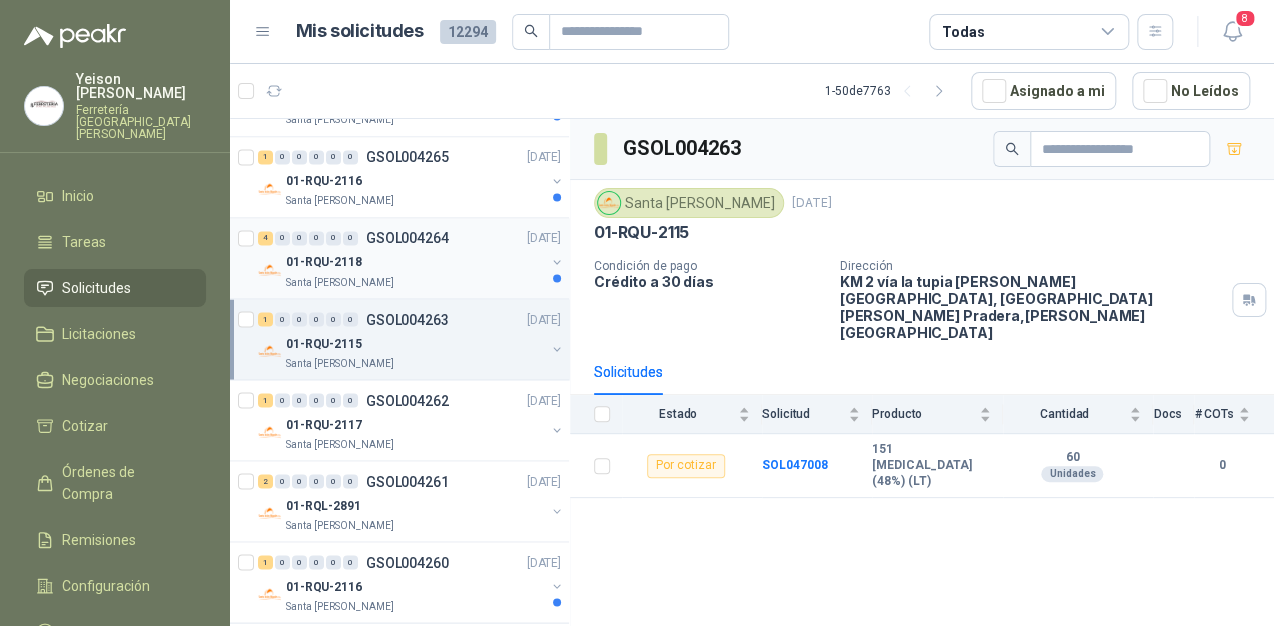 click on "4   0   0   0   0   0   GSOL004264 [DATE]   01-RQU-2118 [GEOGRAPHIC_DATA][PERSON_NAME]" at bounding box center (399, 258) 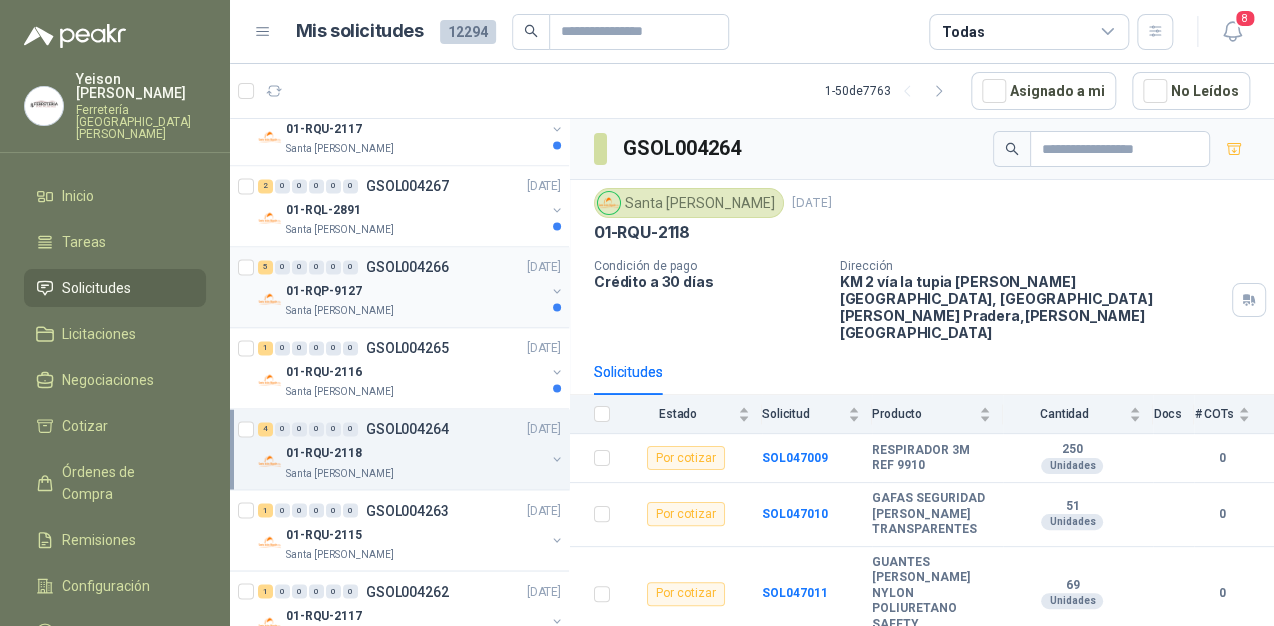 scroll, scrollTop: 1200, scrollLeft: 0, axis: vertical 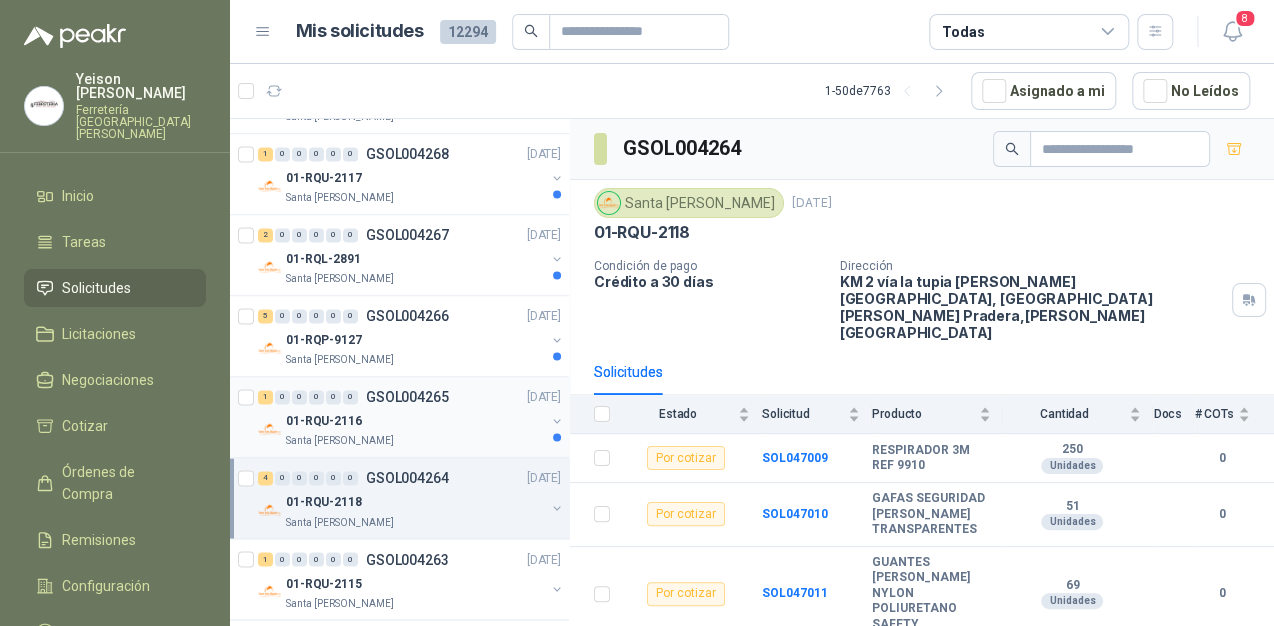 click on "01-RQU-2116" at bounding box center [415, 421] 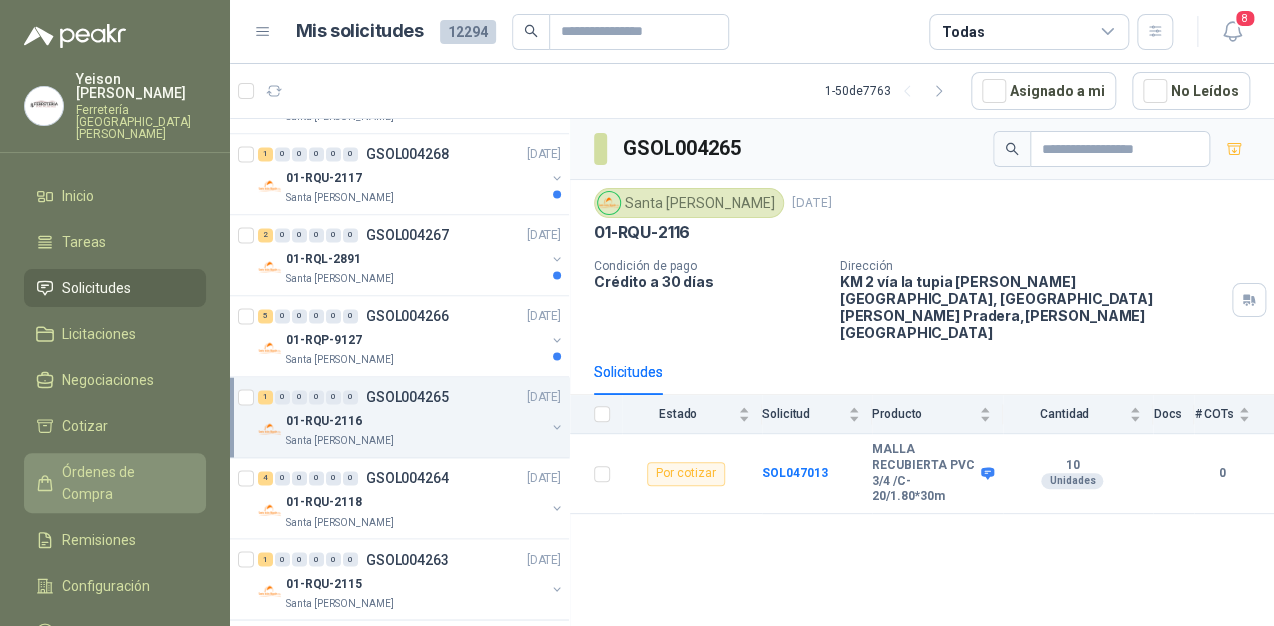 click on "Órdenes de Compra" at bounding box center [124, 483] 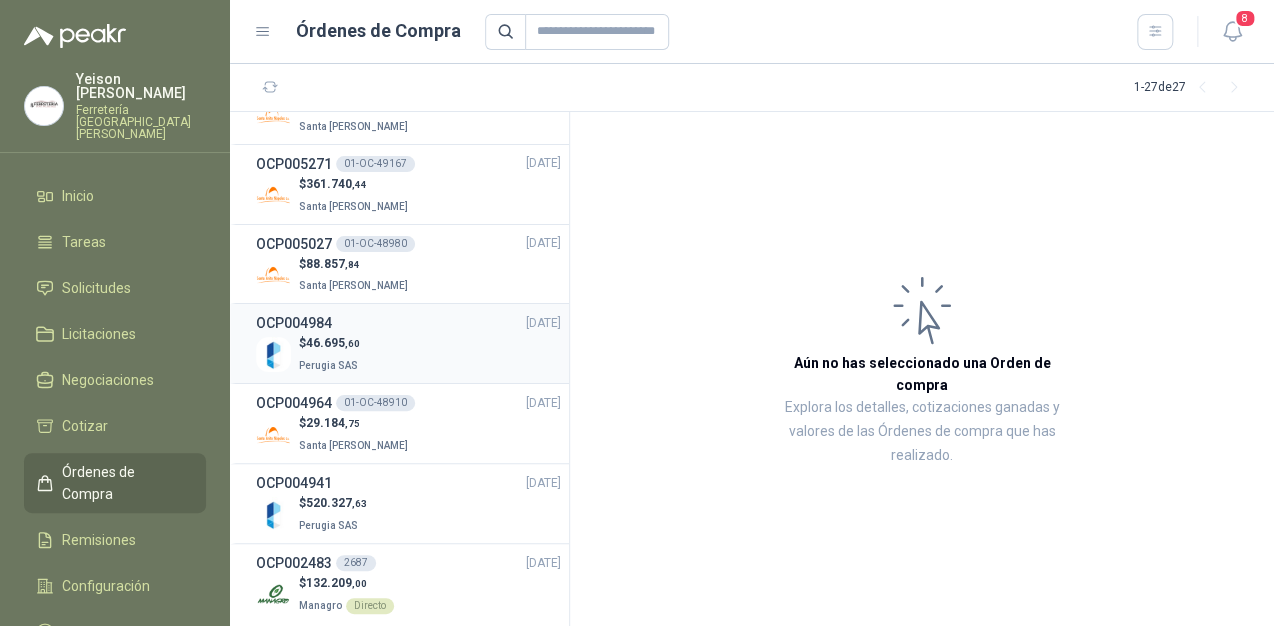 scroll, scrollTop: 1664, scrollLeft: 0, axis: vertical 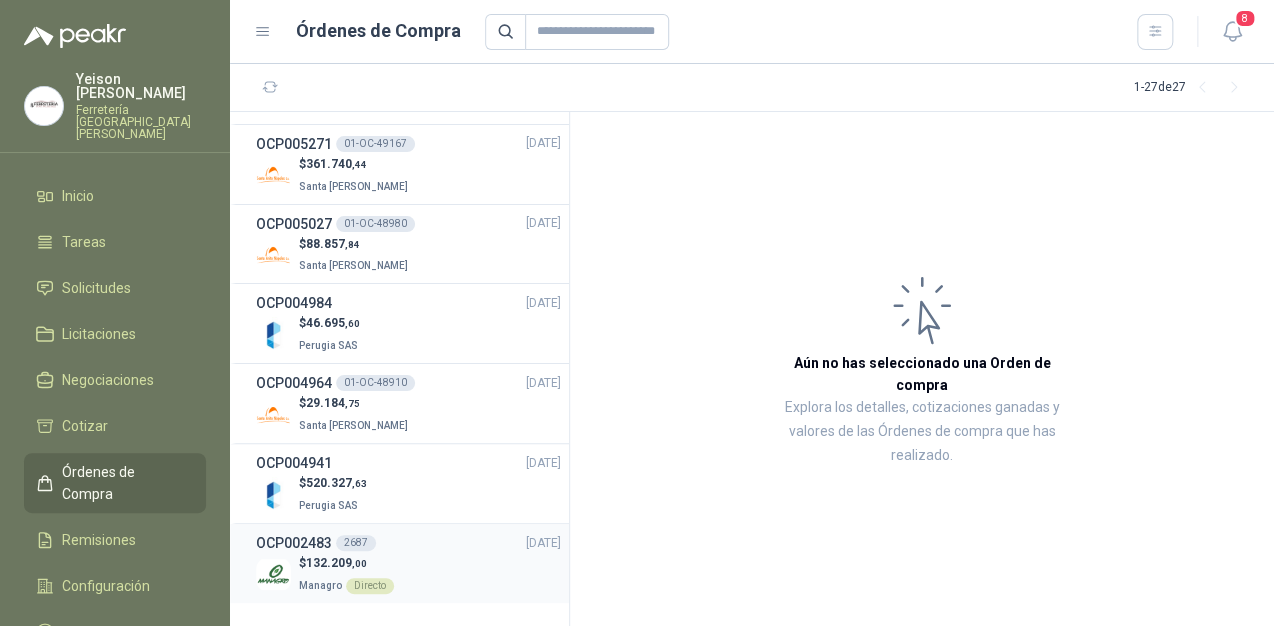 click on "2687" at bounding box center [356, 543] 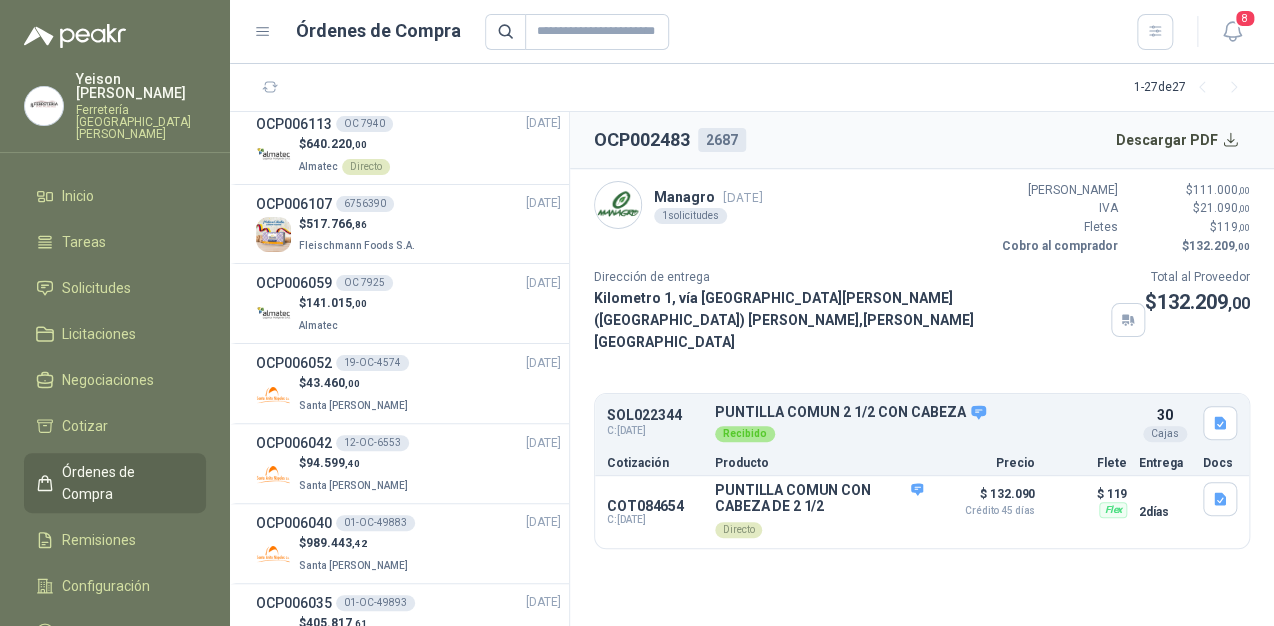 scroll, scrollTop: 0, scrollLeft: 0, axis: both 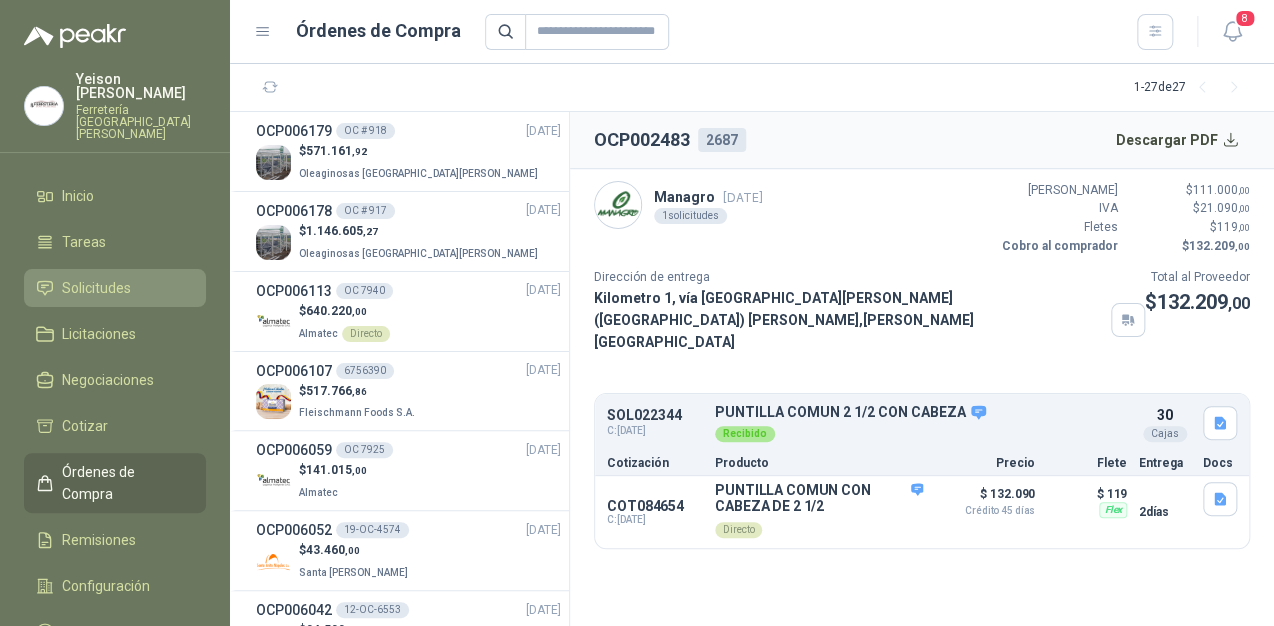 click on "Solicitudes" at bounding box center (96, 288) 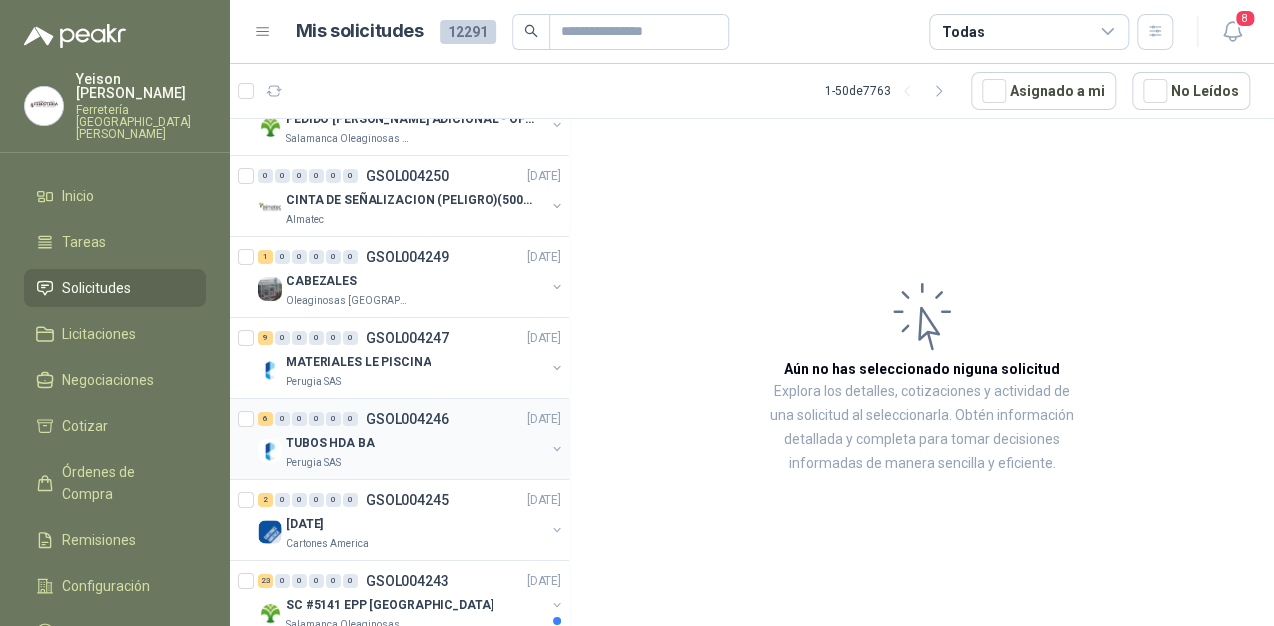 scroll, scrollTop: 3120, scrollLeft: 0, axis: vertical 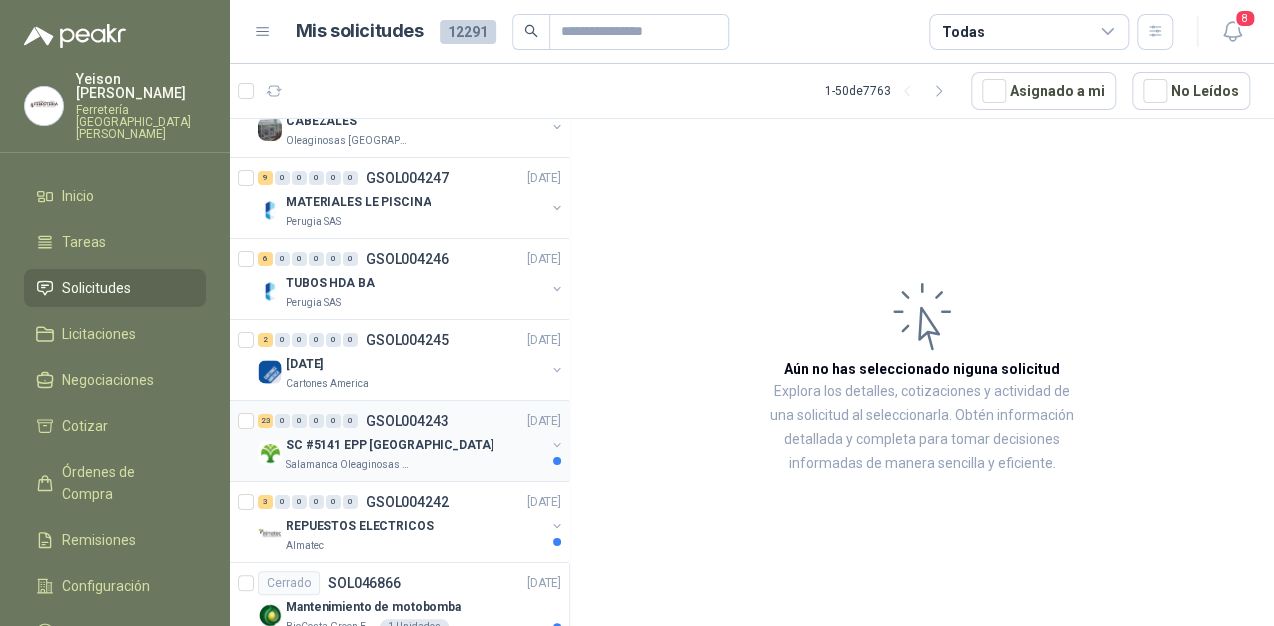 click on "SC #5141 EPP [GEOGRAPHIC_DATA]" at bounding box center [389, 445] 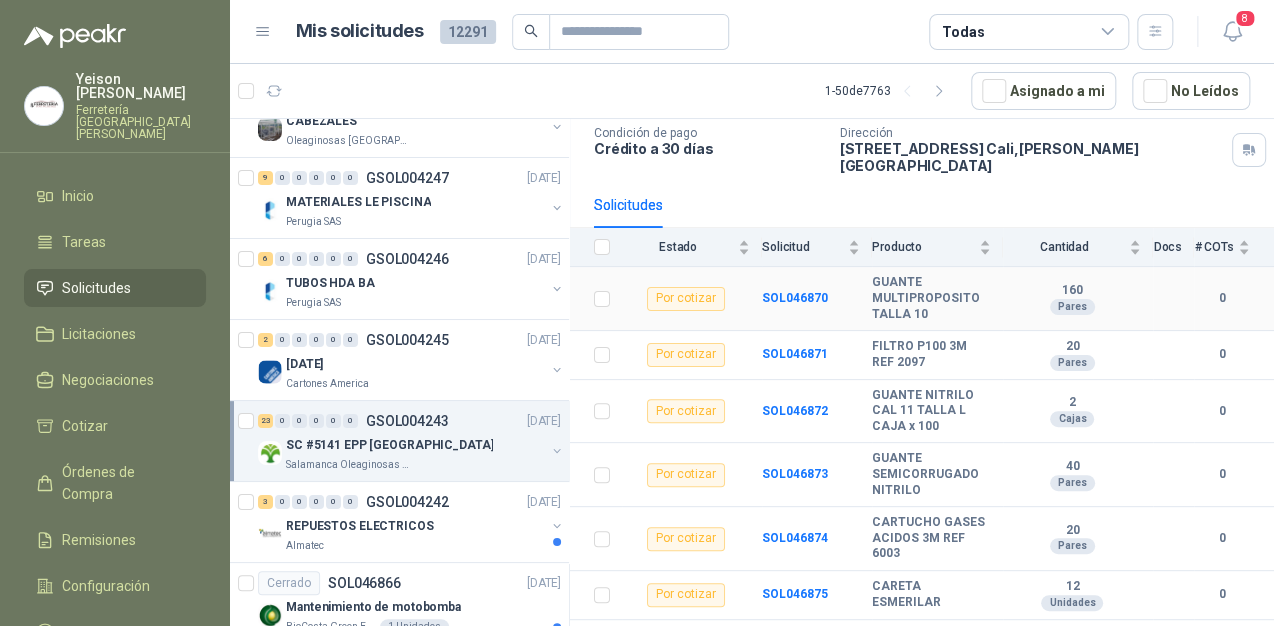 scroll, scrollTop: 160, scrollLeft: 0, axis: vertical 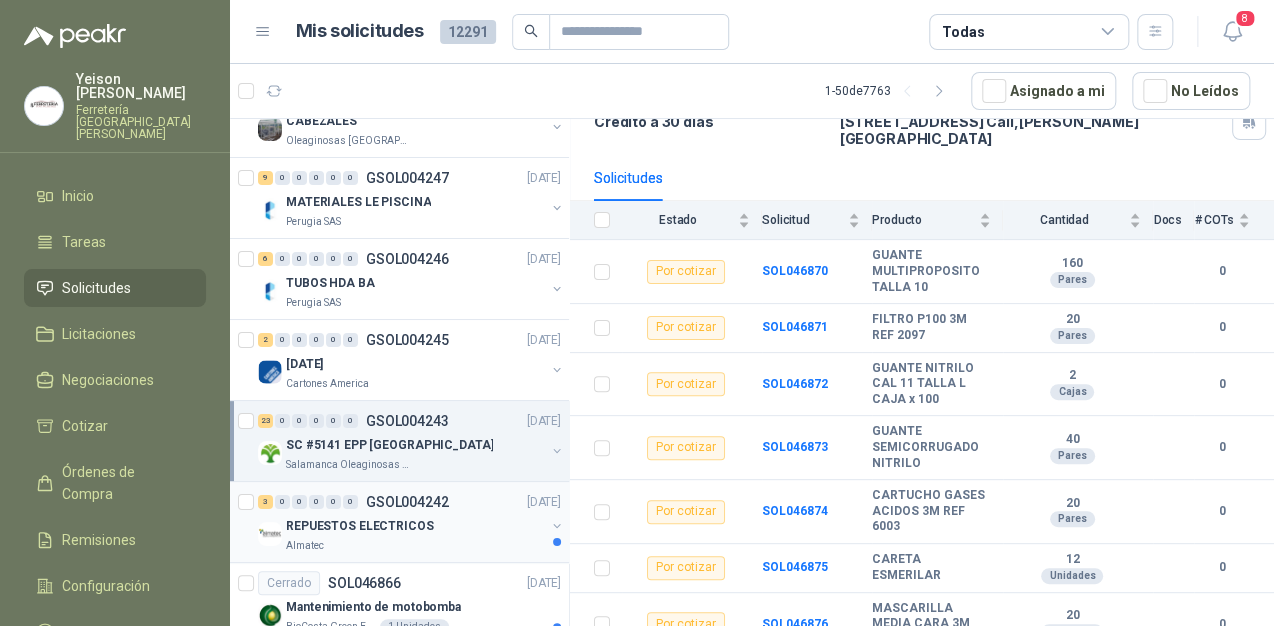 click on "Almatec" at bounding box center [415, 546] 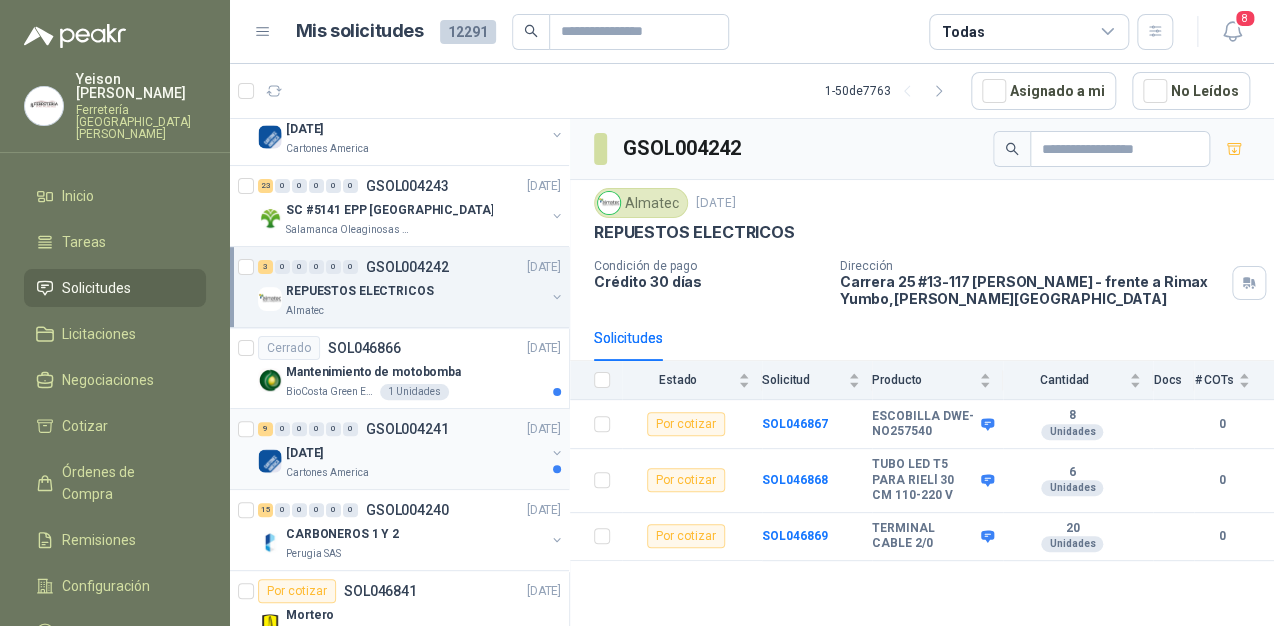 scroll, scrollTop: 3360, scrollLeft: 0, axis: vertical 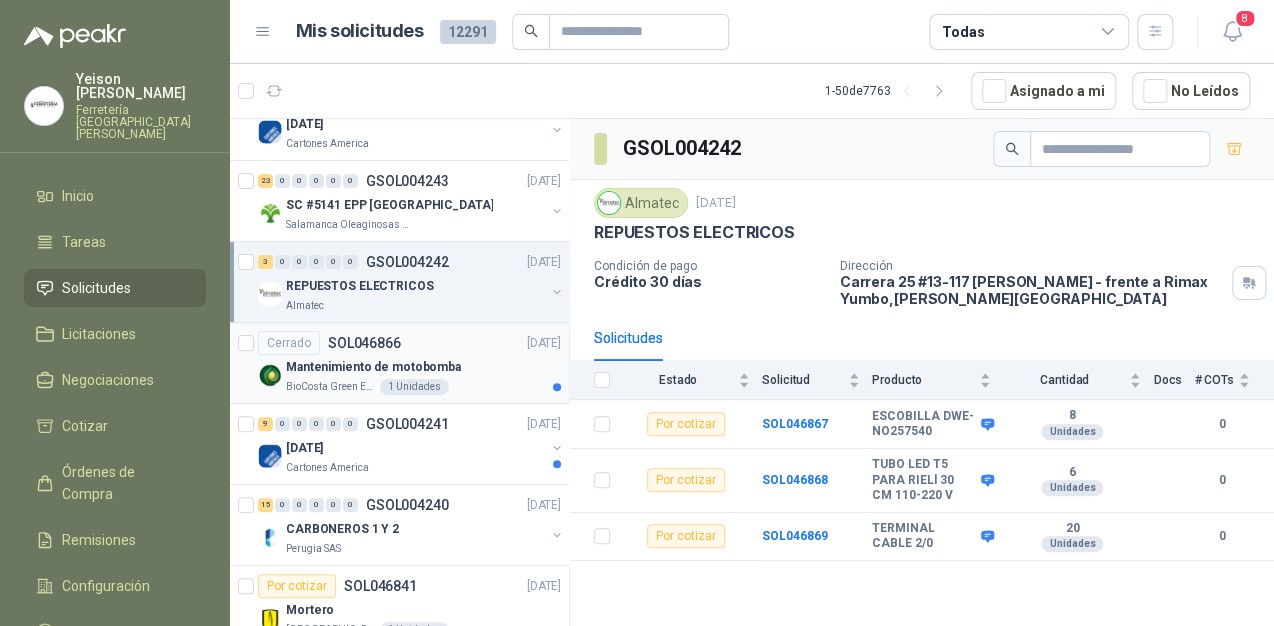 click on "BioCosta Green Energy S.A.S 1   Unidades" at bounding box center (423, 387) 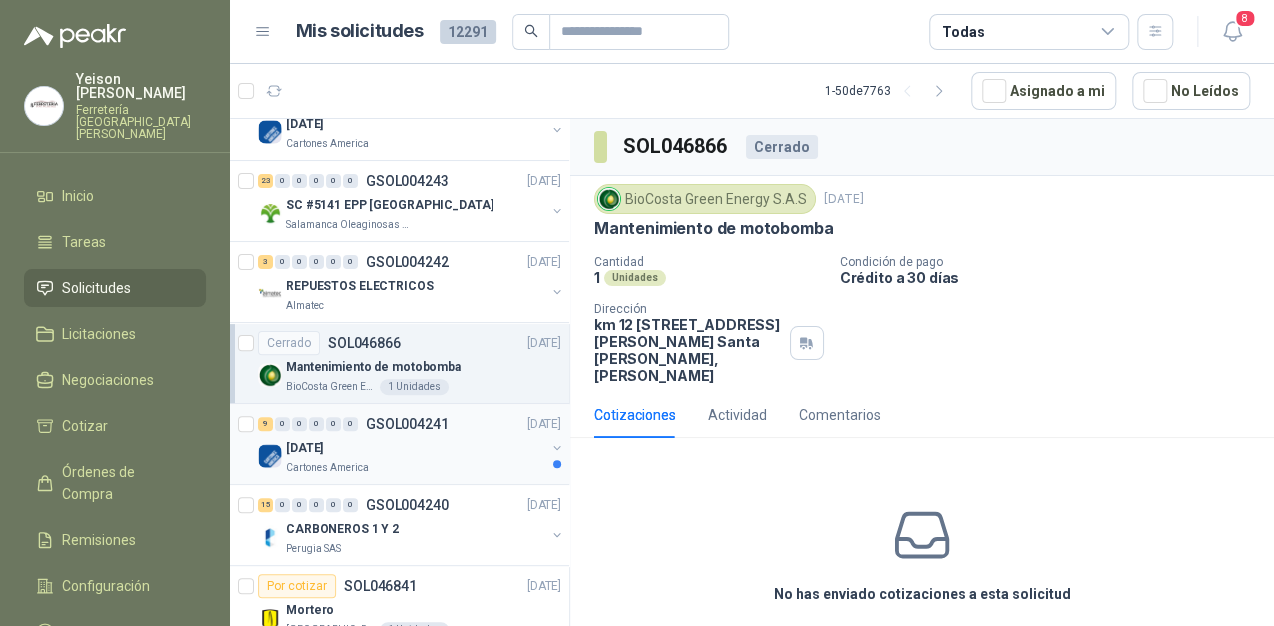 click on "[DATE]" at bounding box center (415, 448) 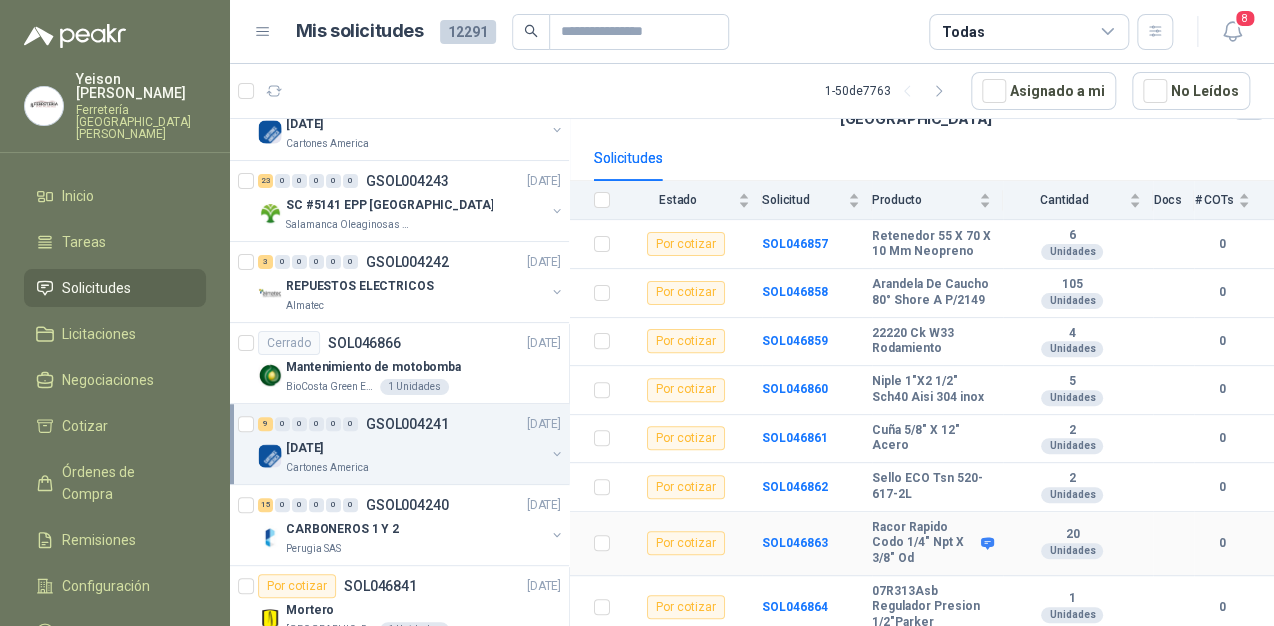 scroll, scrollTop: 295, scrollLeft: 0, axis: vertical 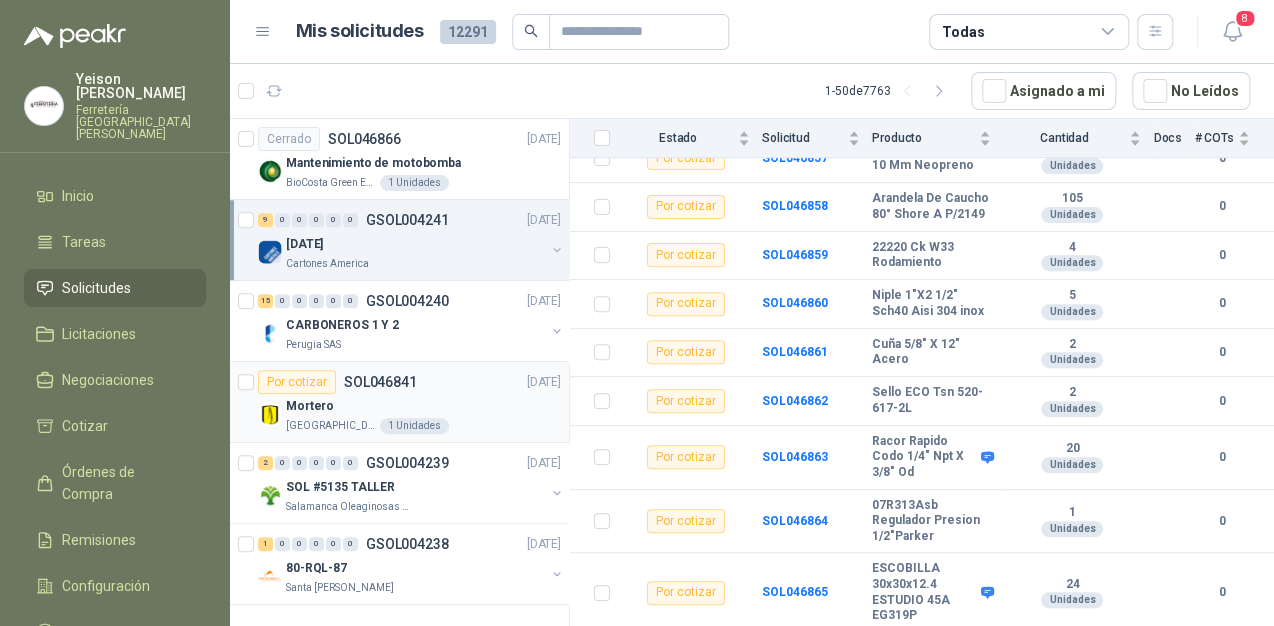 click on "Por cotizar SOL046841 [DATE]" at bounding box center [409, 382] 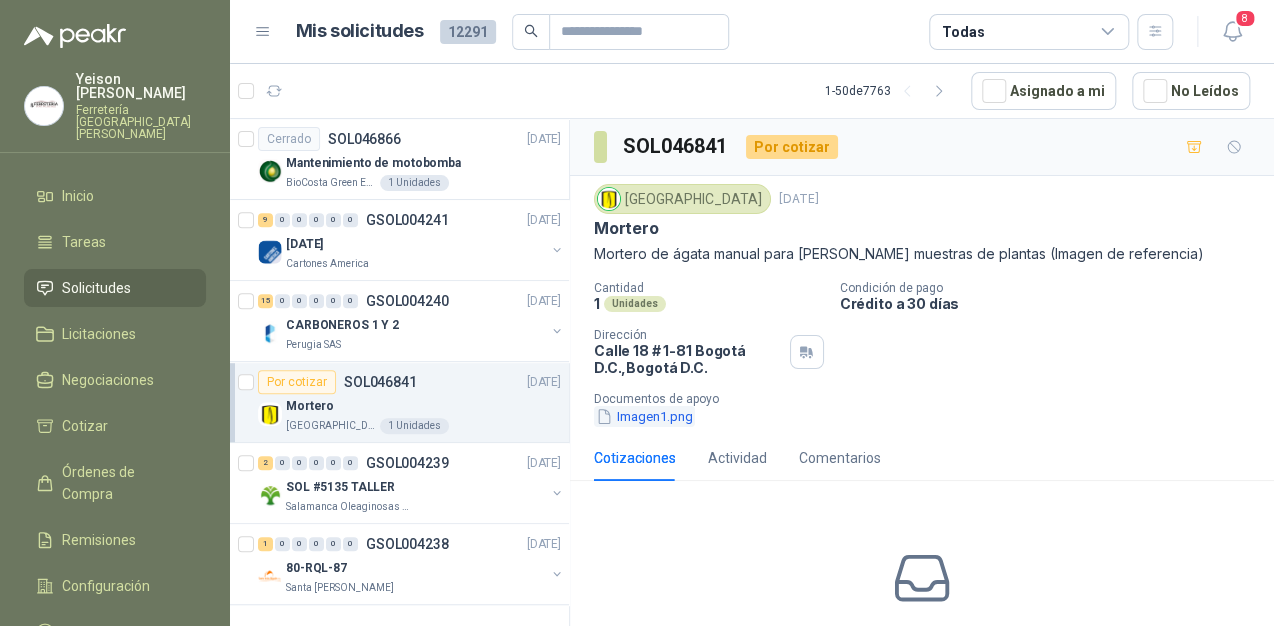 click on "Imagen1.png" at bounding box center [644, 416] 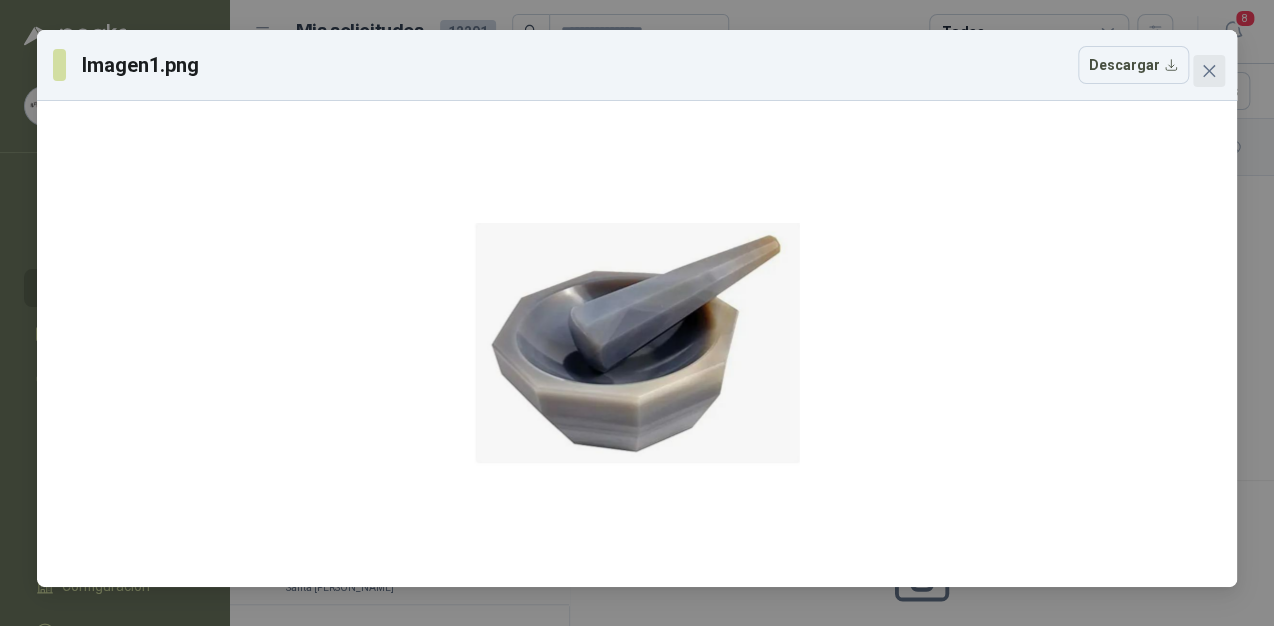 click 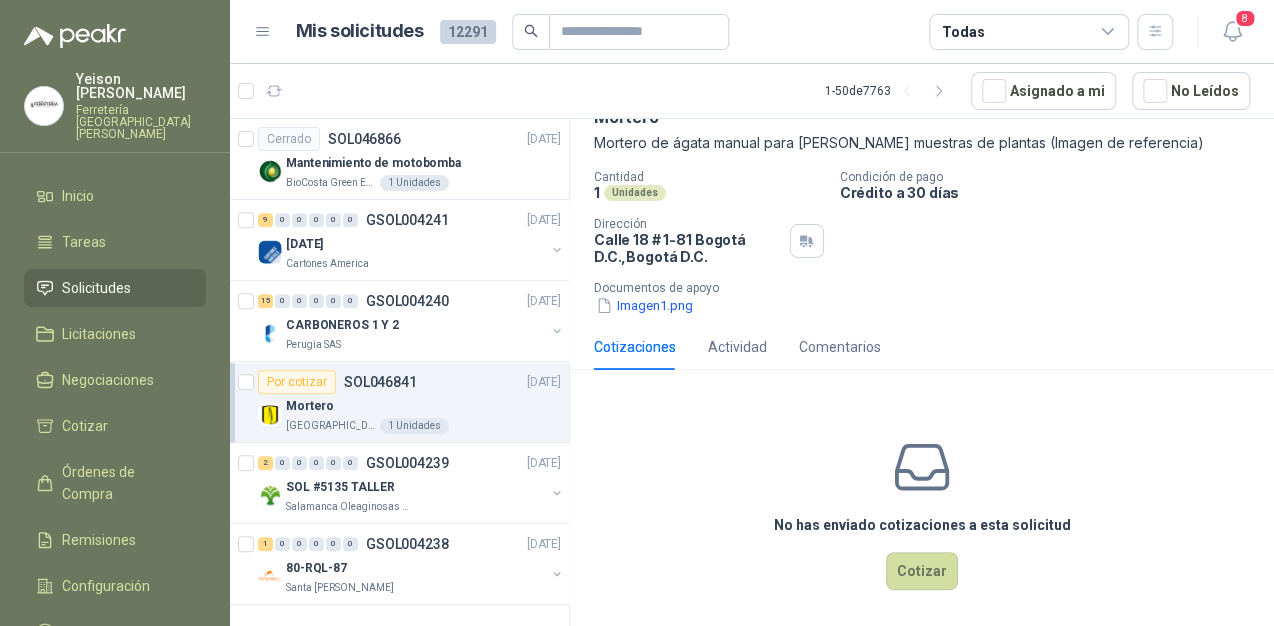 scroll, scrollTop: 119, scrollLeft: 0, axis: vertical 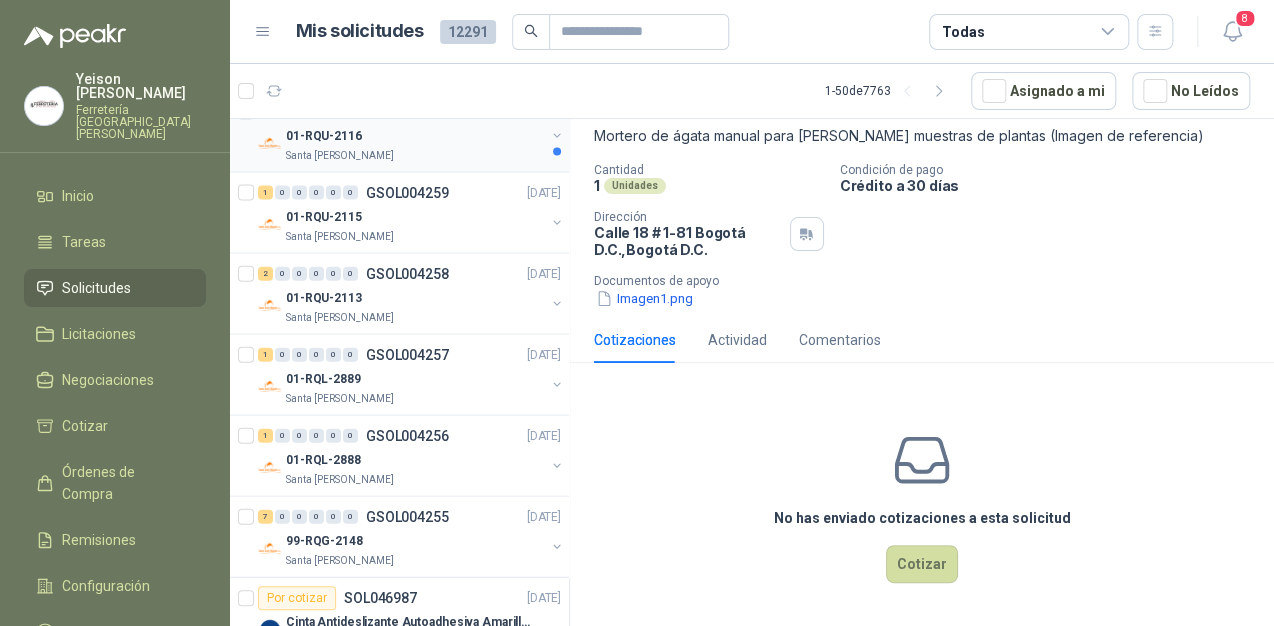 click on "Santa [PERSON_NAME]" at bounding box center [415, 156] 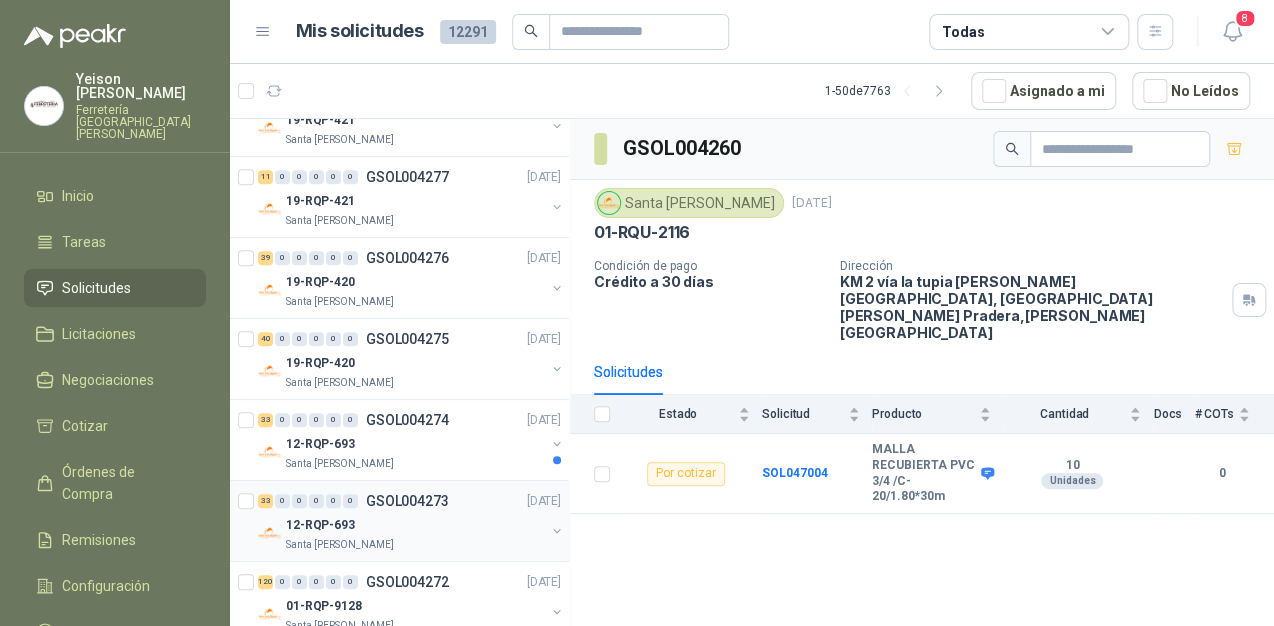 scroll, scrollTop: 560, scrollLeft: 0, axis: vertical 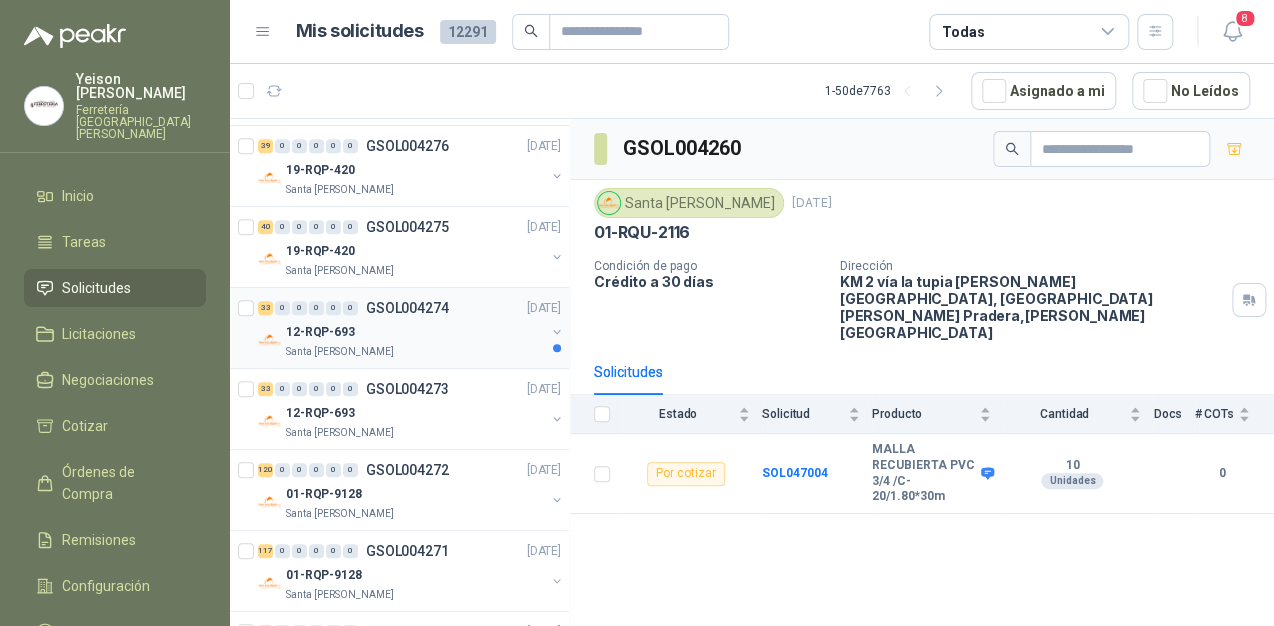 click on "12-RQP-693" at bounding box center (415, 332) 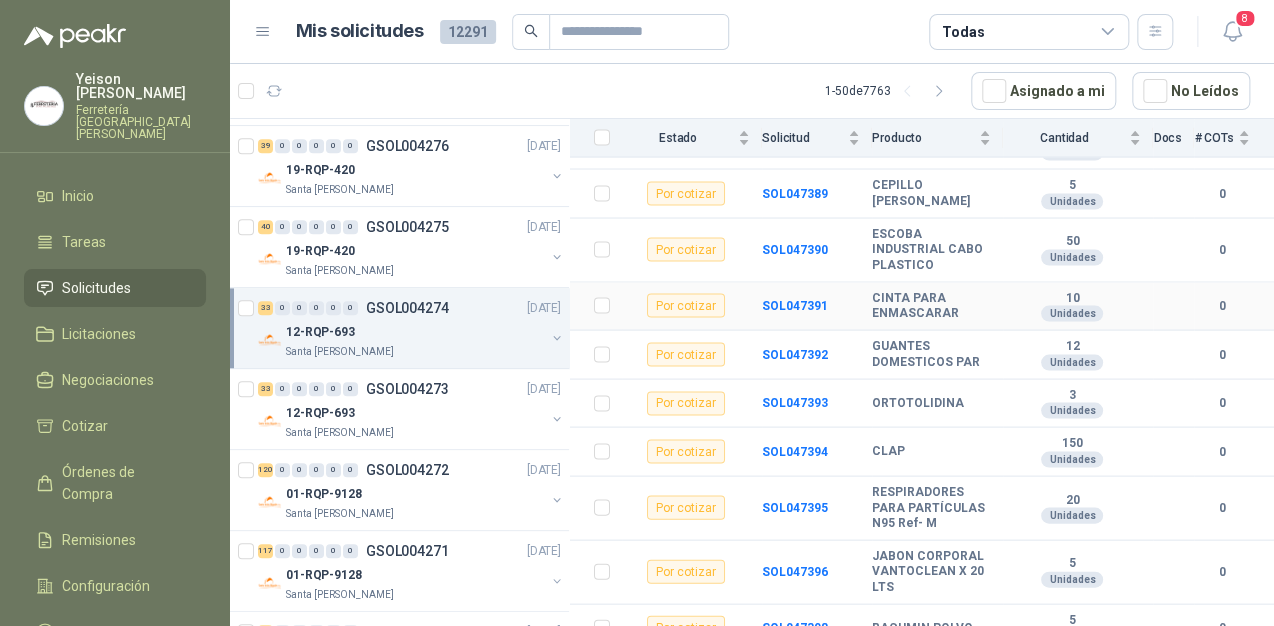 scroll, scrollTop: 1673, scrollLeft: 0, axis: vertical 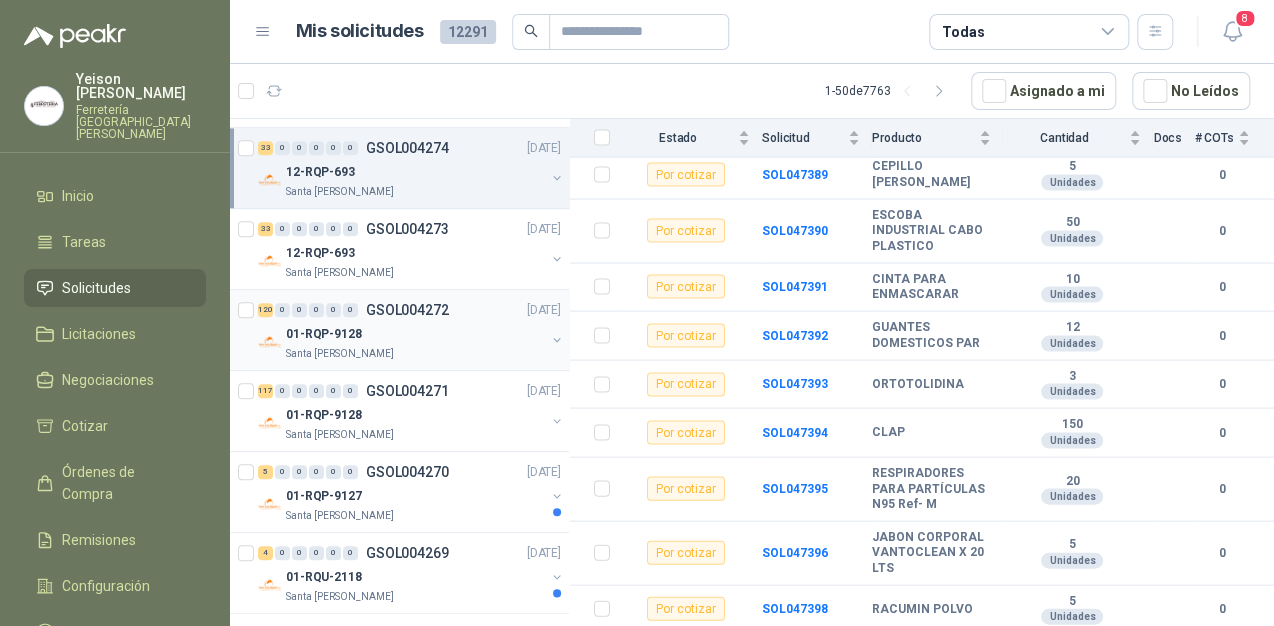 click on "01-RQP-9128" at bounding box center [415, 334] 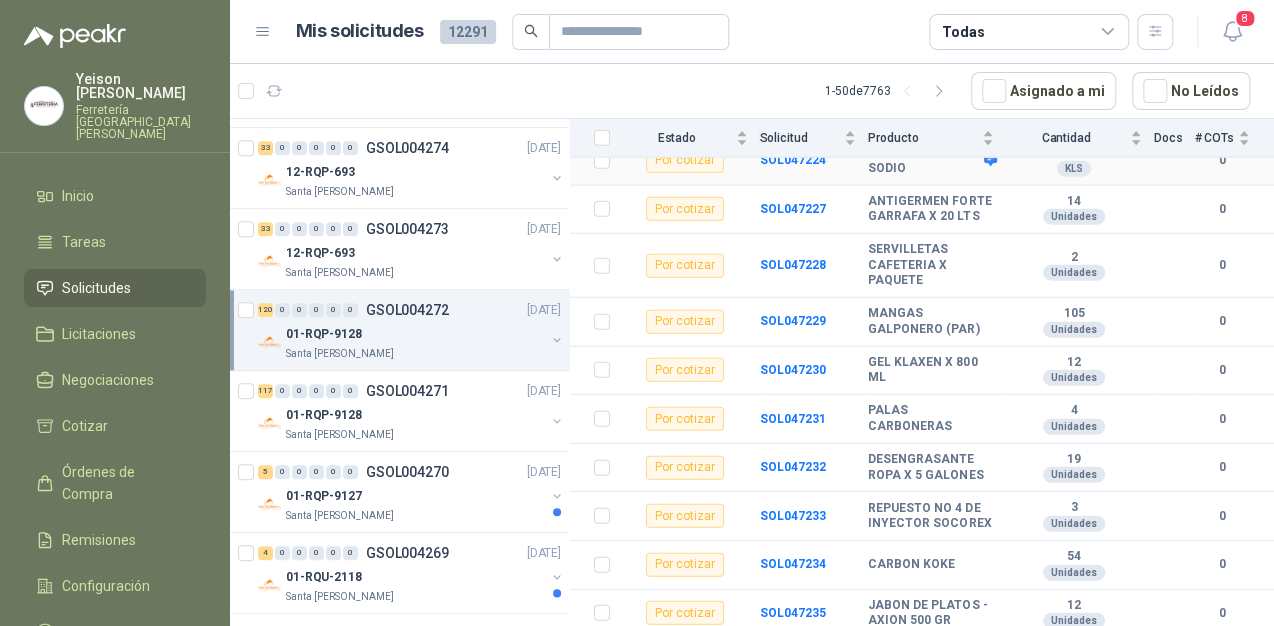 scroll, scrollTop: 2080, scrollLeft: 0, axis: vertical 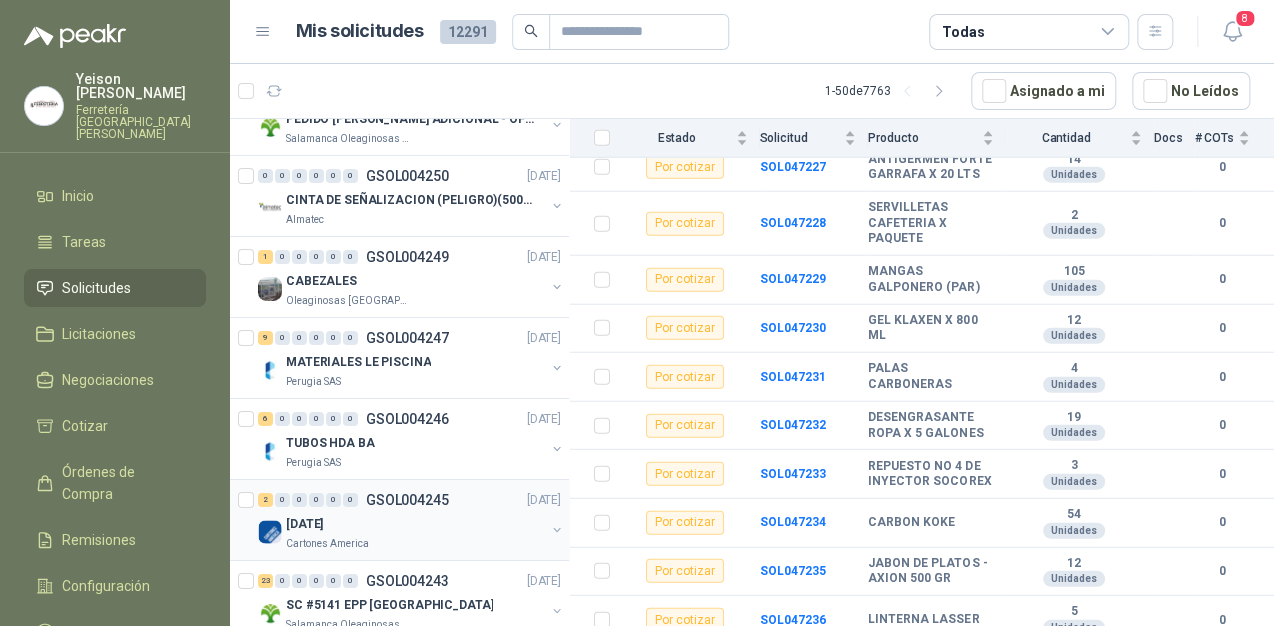 click on "[DATE]" at bounding box center [415, 524] 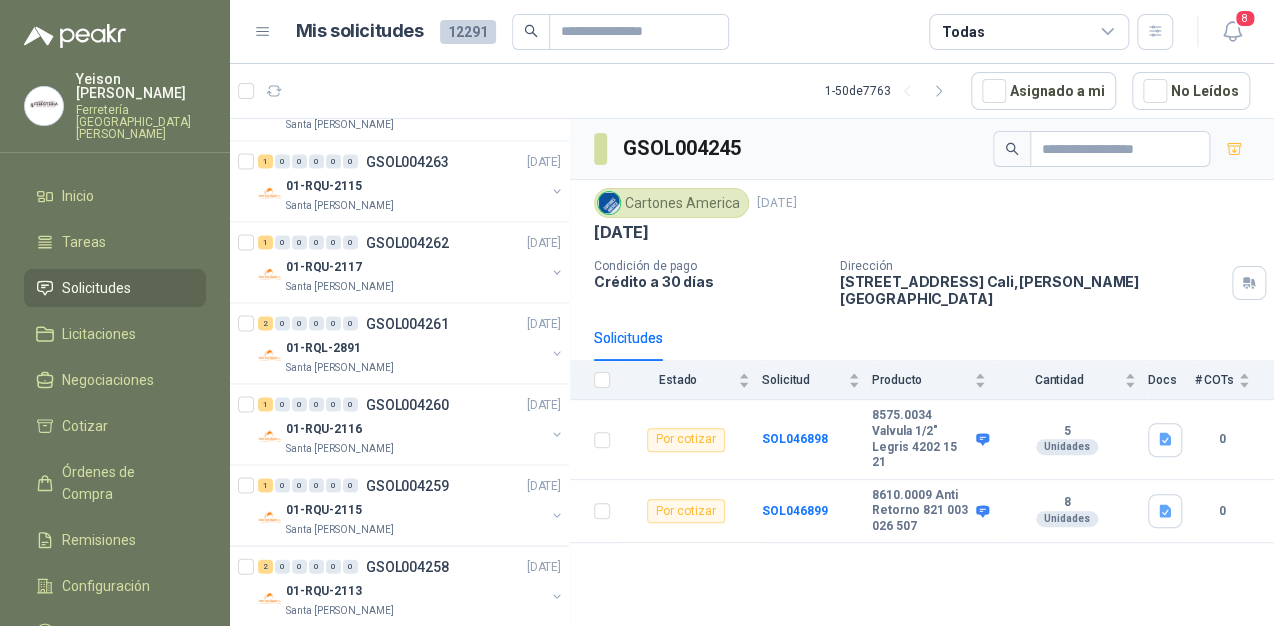 scroll, scrollTop: 1360, scrollLeft: 0, axis: vertical 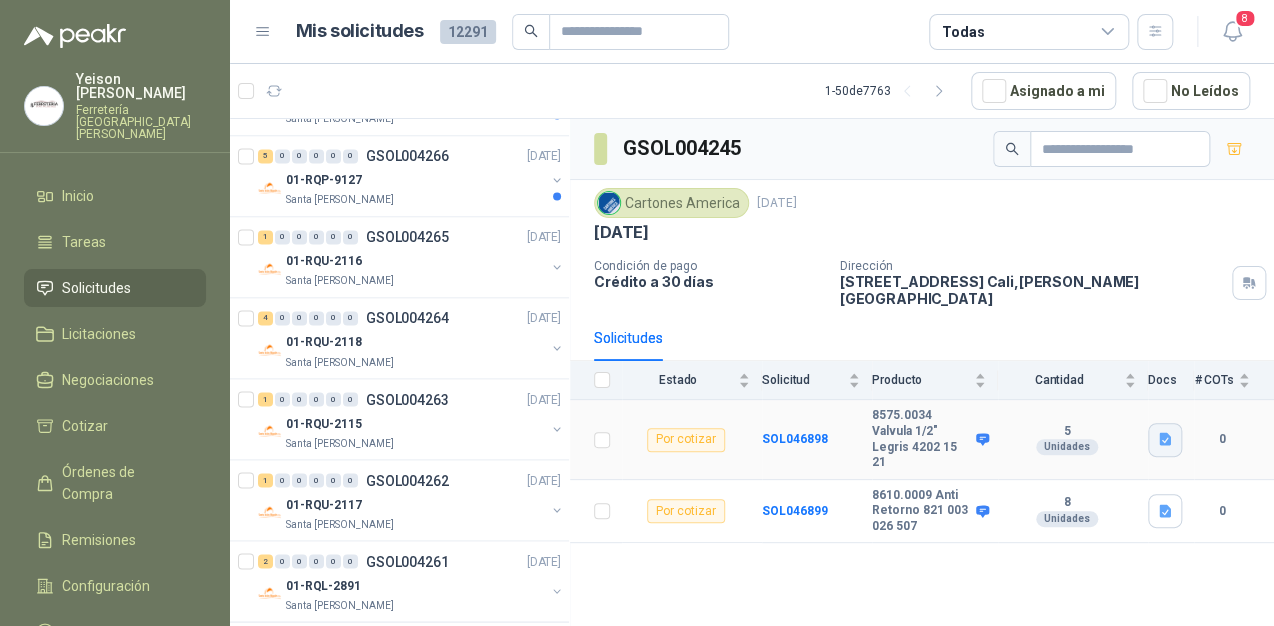 click 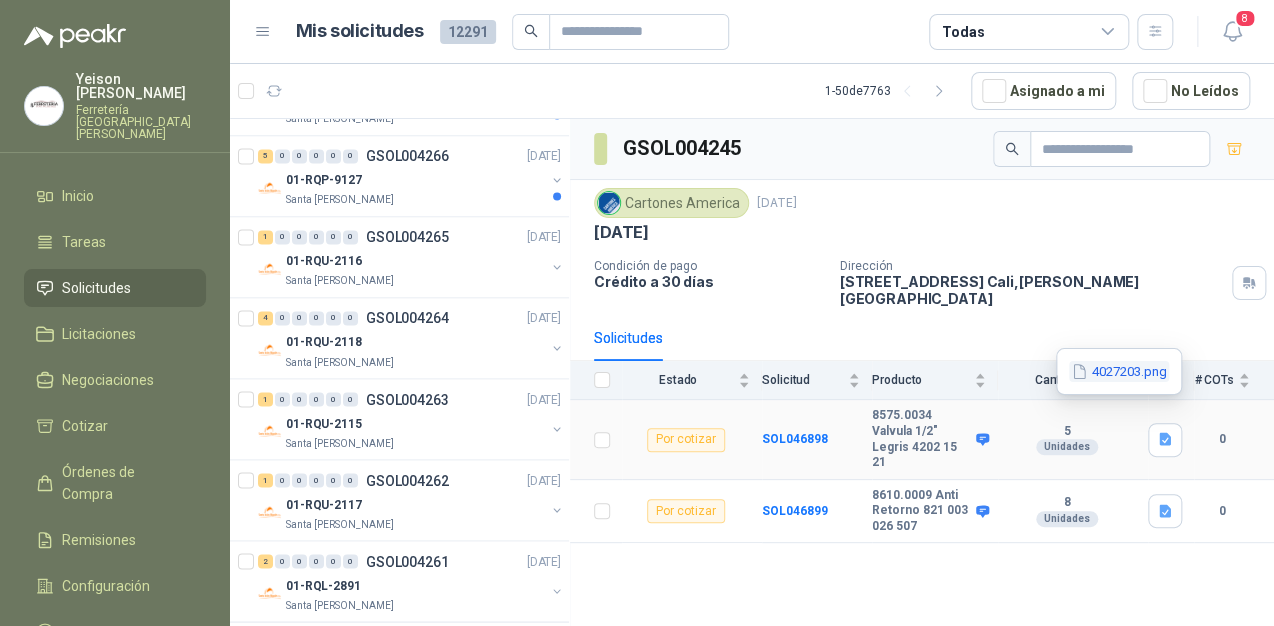 click on "4027203.png" at bounding box center (1119, 371) 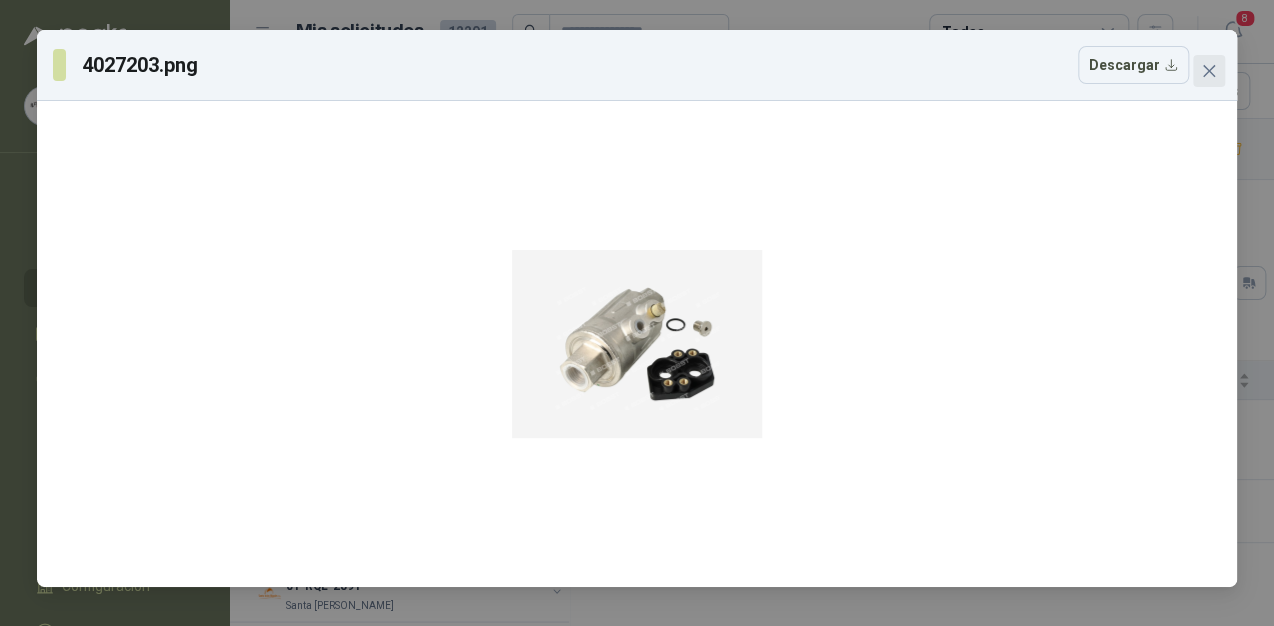 click at bounding box center (1209, 71) 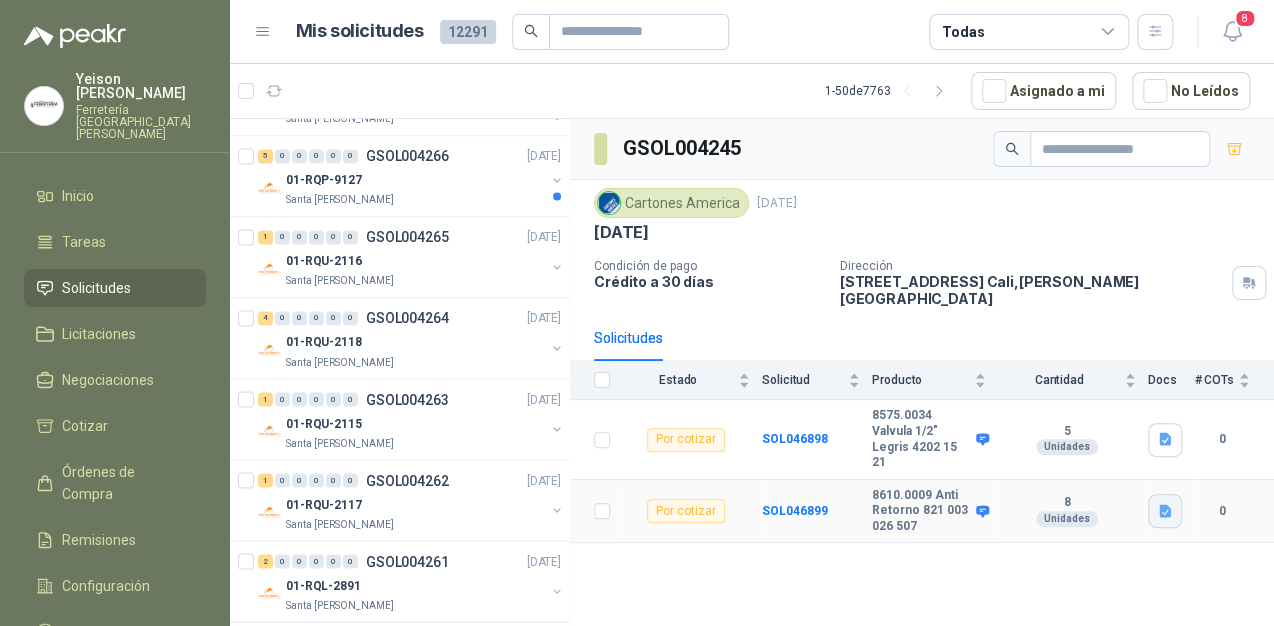 click 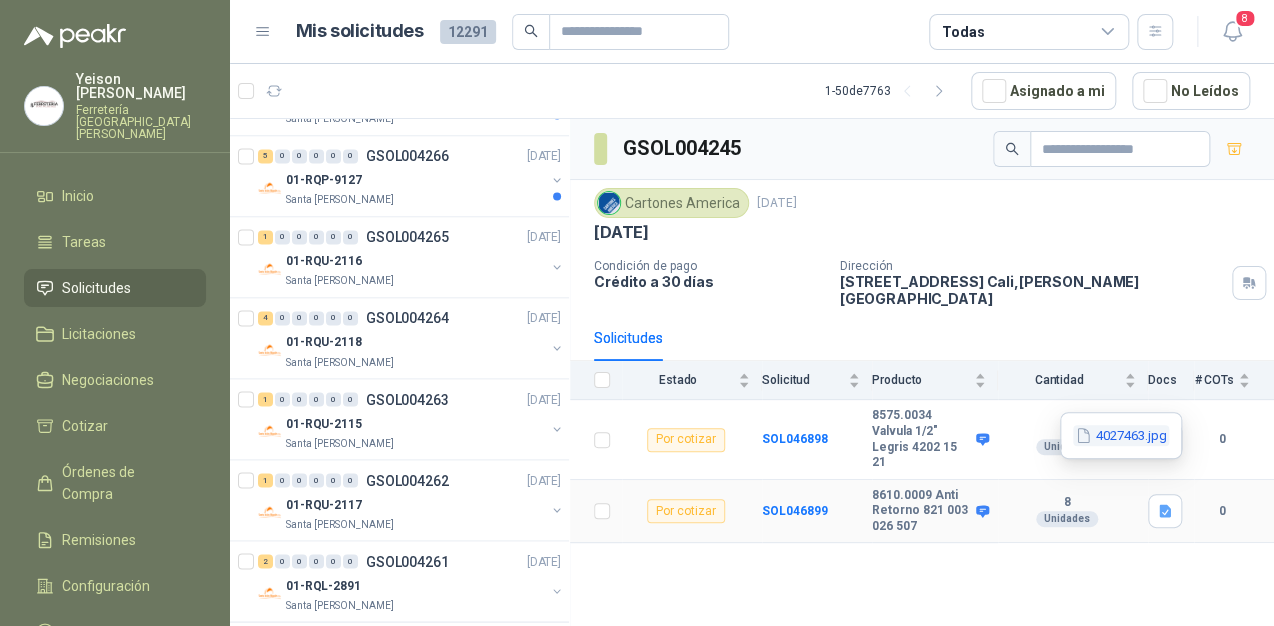 click on "4027463.jpg" at bounding box center [1121, 435] 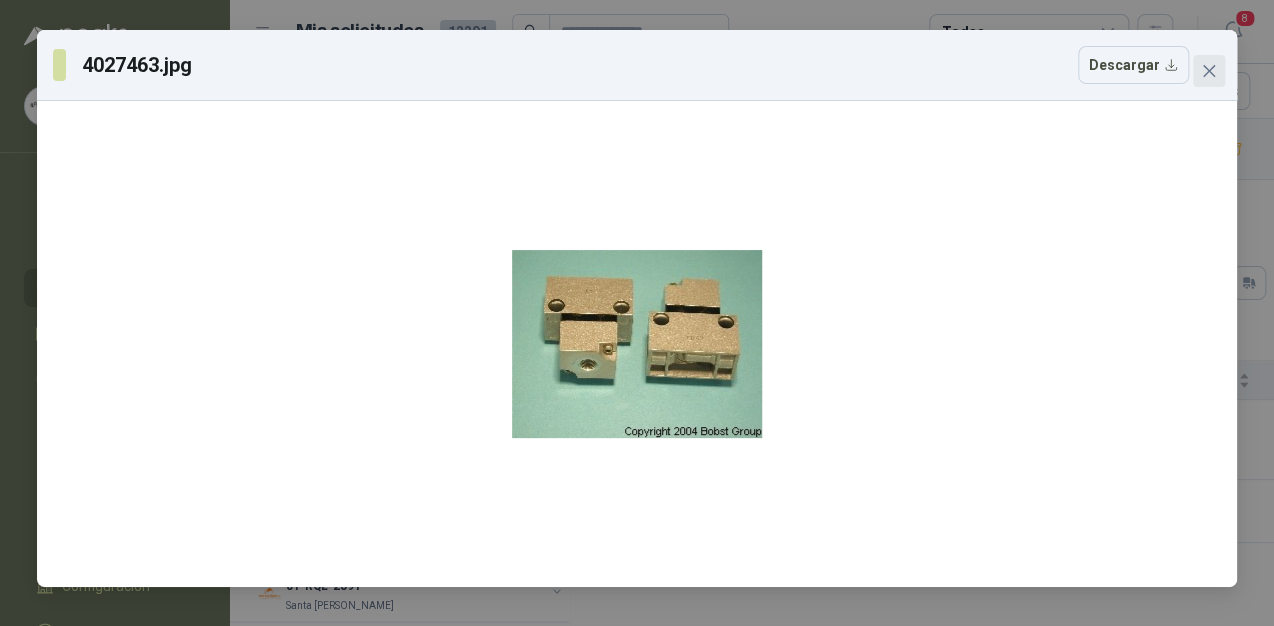 click 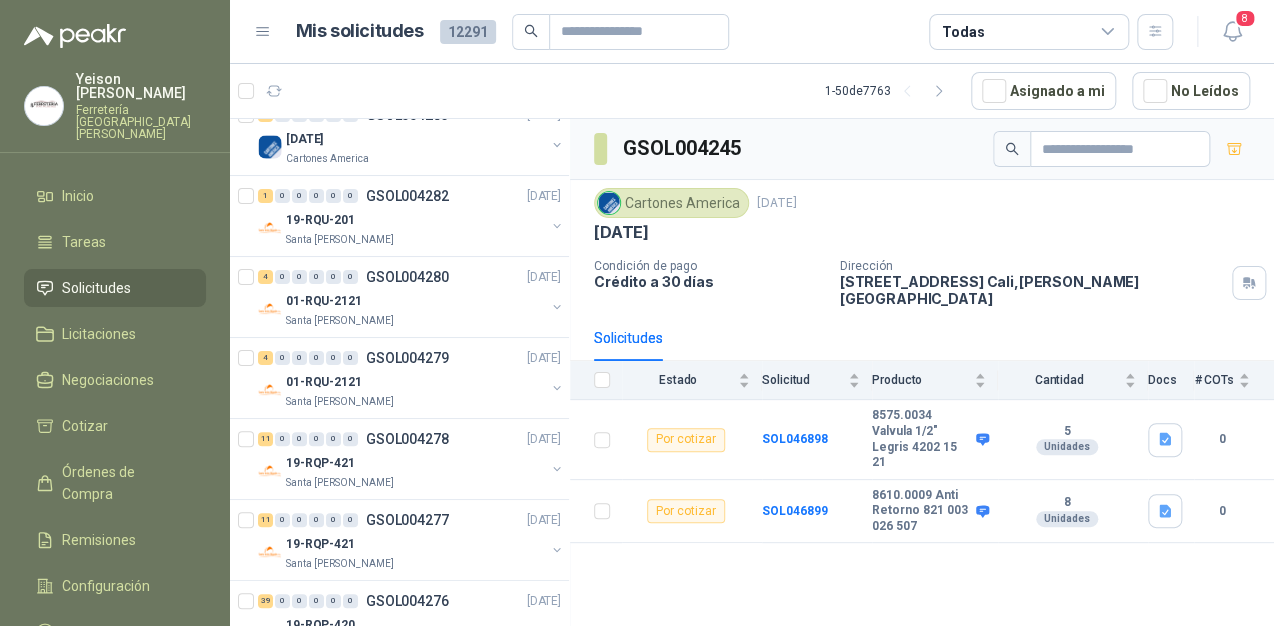 scroll, scrollTop: 0, scrollLeft: 0, axis: both 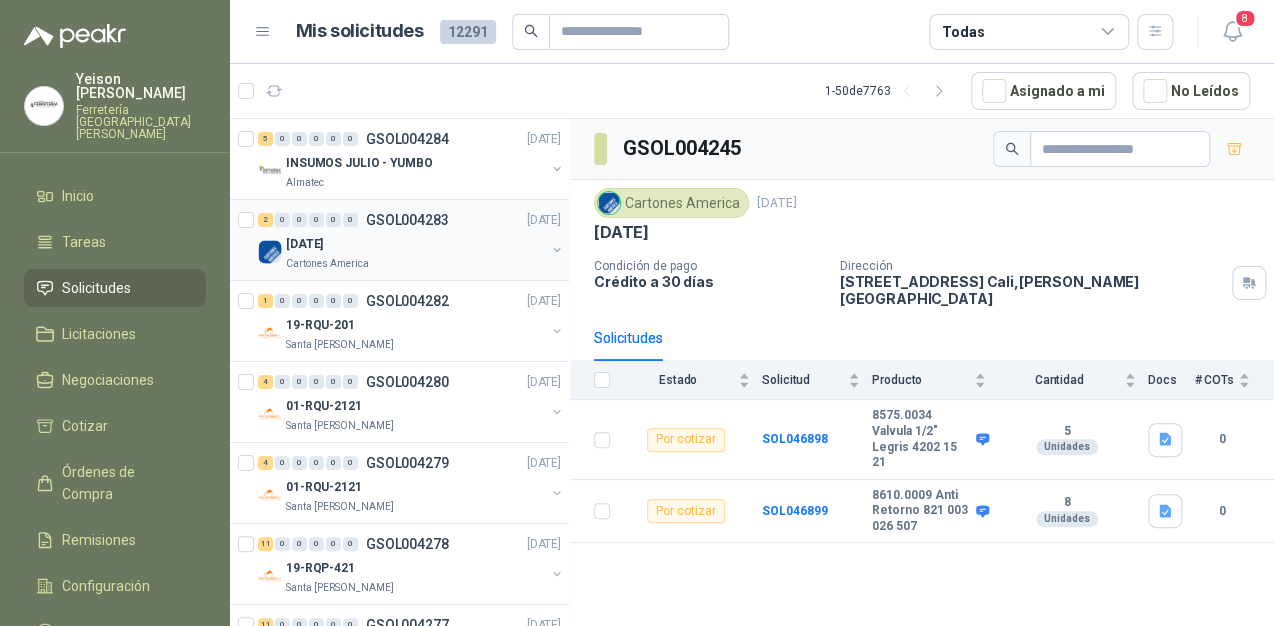 click on "Cartones America" at bounding box center (327, 264) 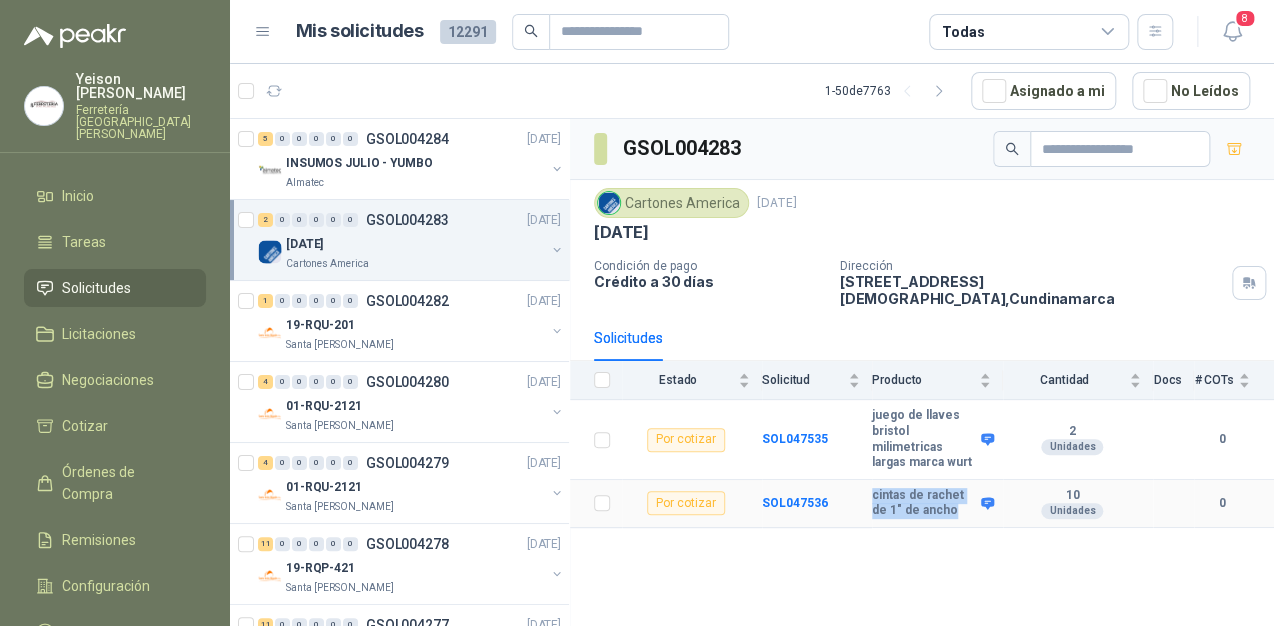 drag, startPoint x: 936, startPoint y: 490, endPoint x: 864, endPoint y: 475, distance: 73.545906 